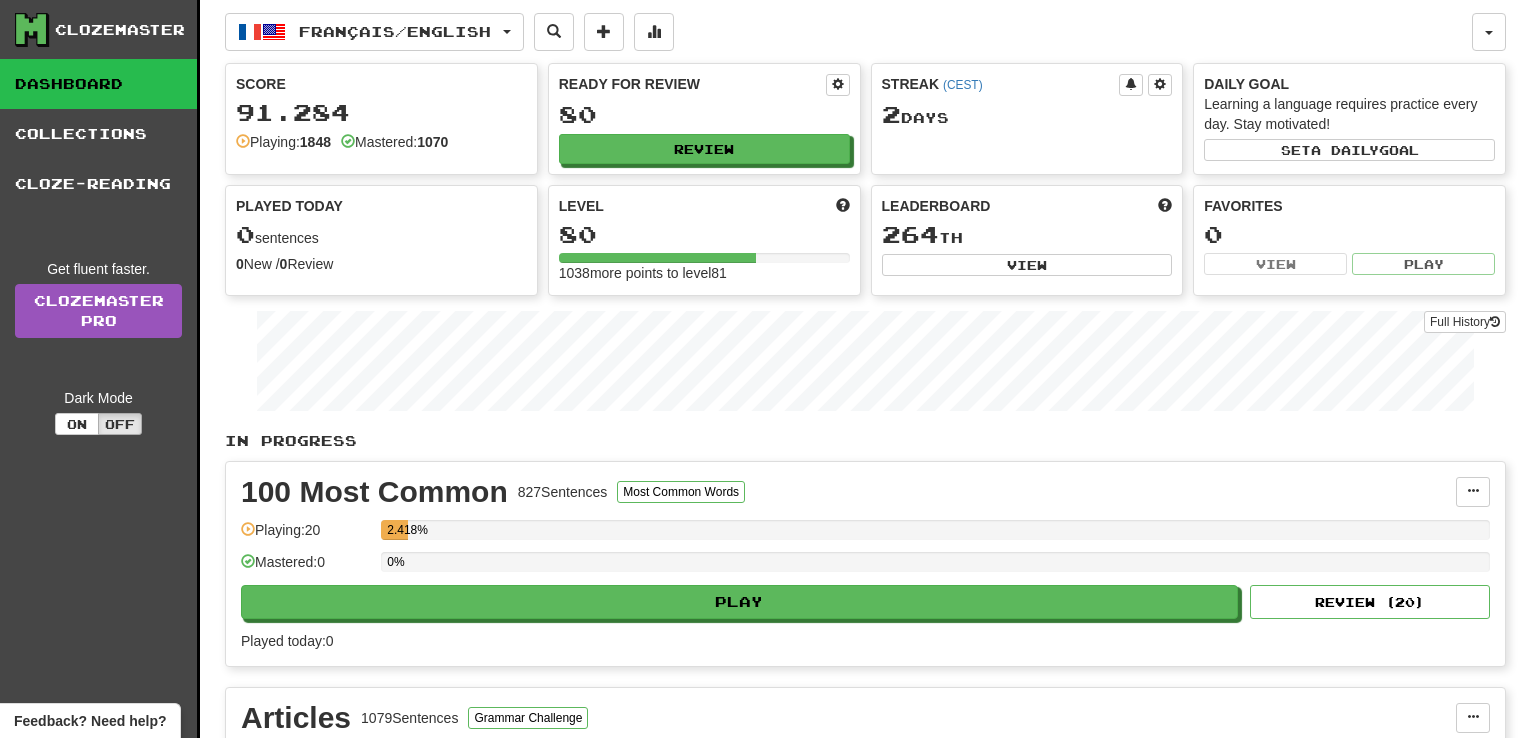 scroll, scrollTop: 0, scrollLeft: 0, axis: both 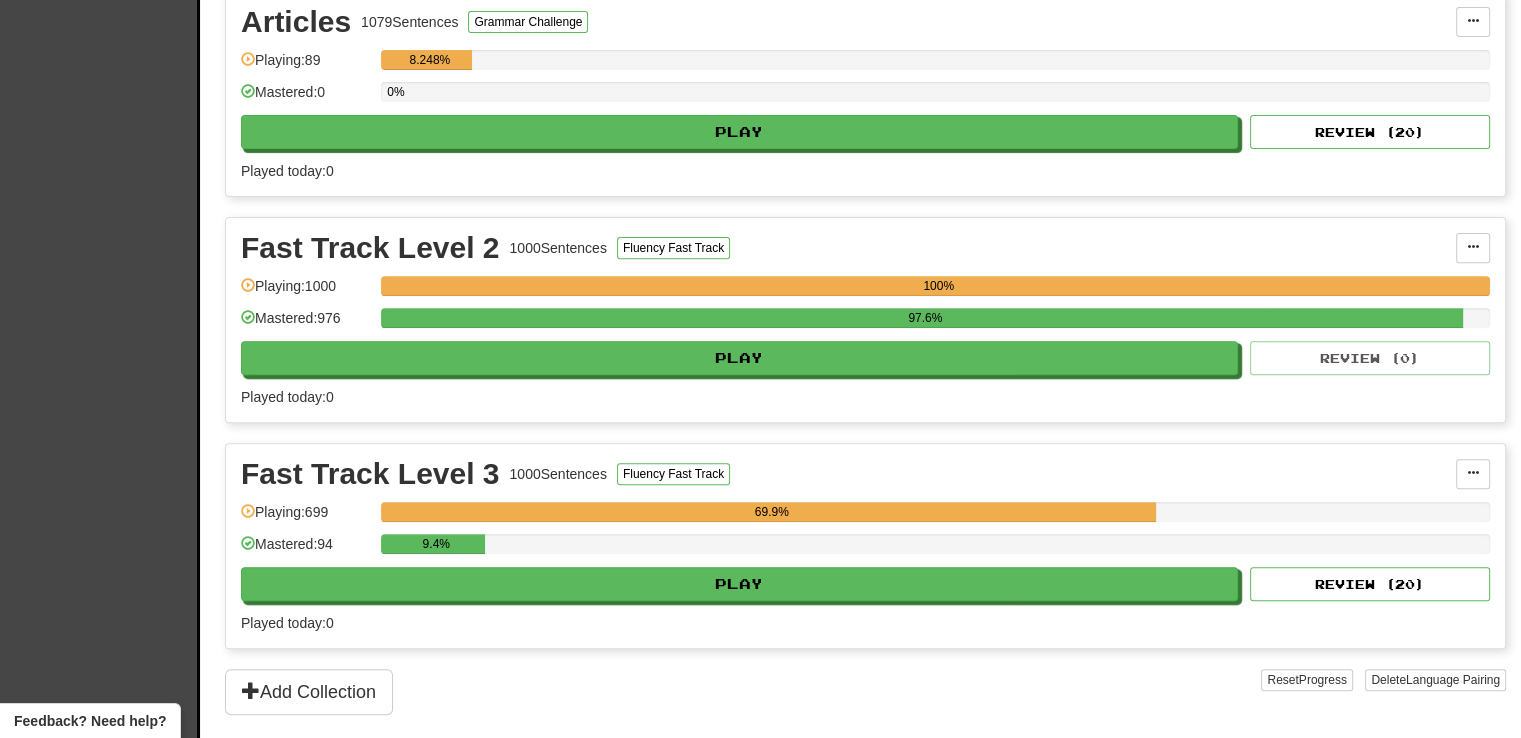 click on "Fast Track Level 3 1000  Sentences Fluency Fast Track Manage Sentences Unpin from Dashboard  Playing:  699 69.9%  Mastered:  94 9.4% Play Review ( 20 ) Played today:  0" at bounding box center (865, 546) 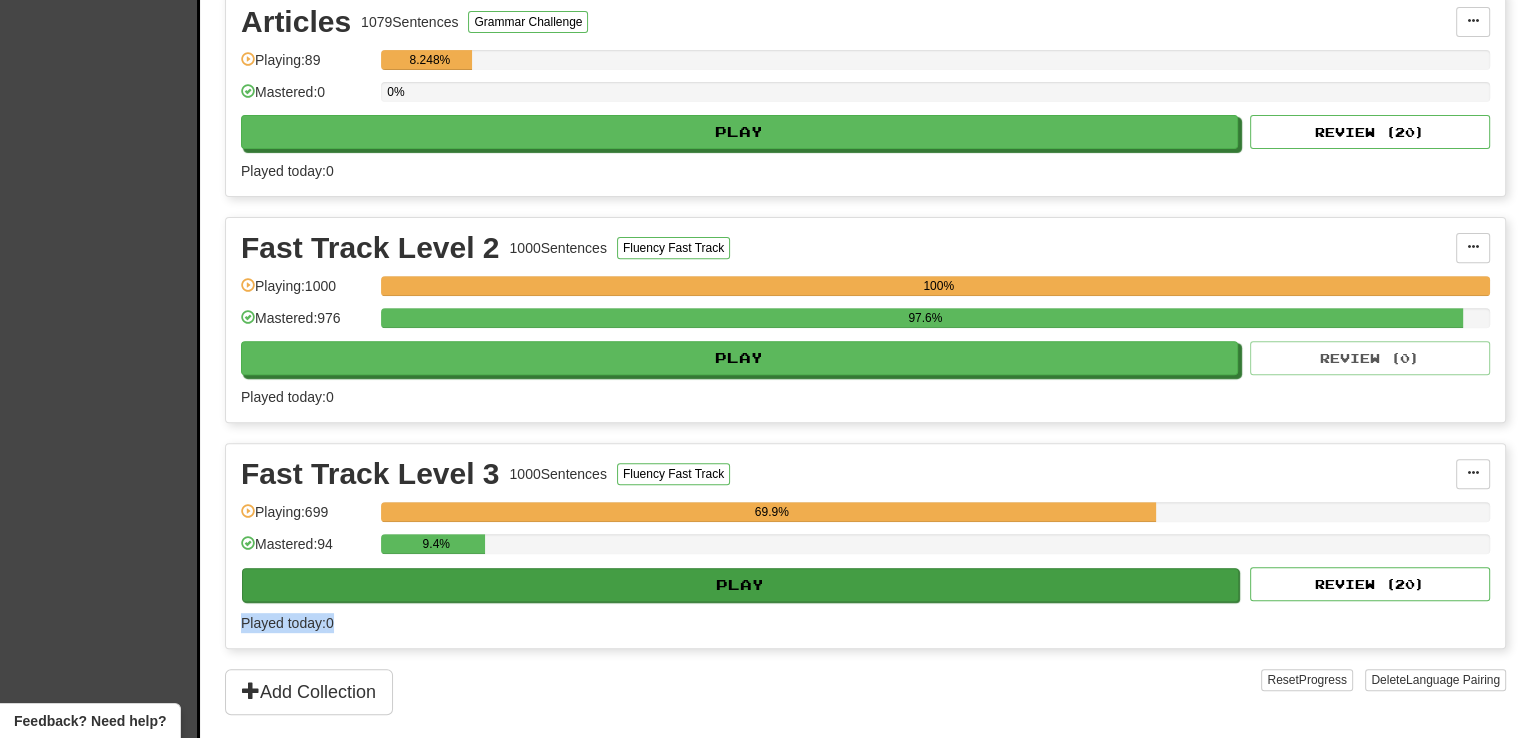 drag, startPoint x: 1017, startPoint y: 599, endPoint x: 1006, endPoint y: 579, distance: 22.825424 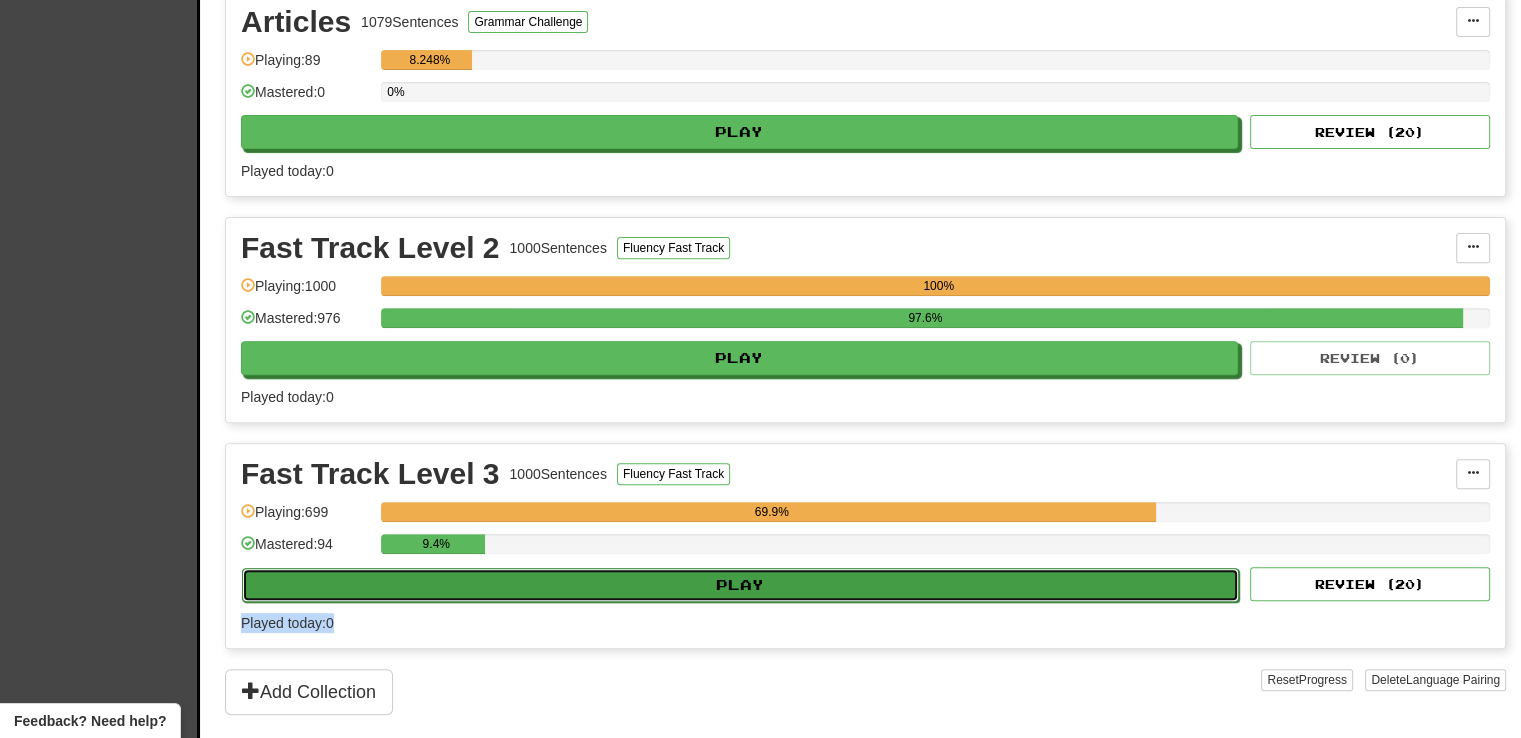 click on "Play" at bounding box center (740, 585) 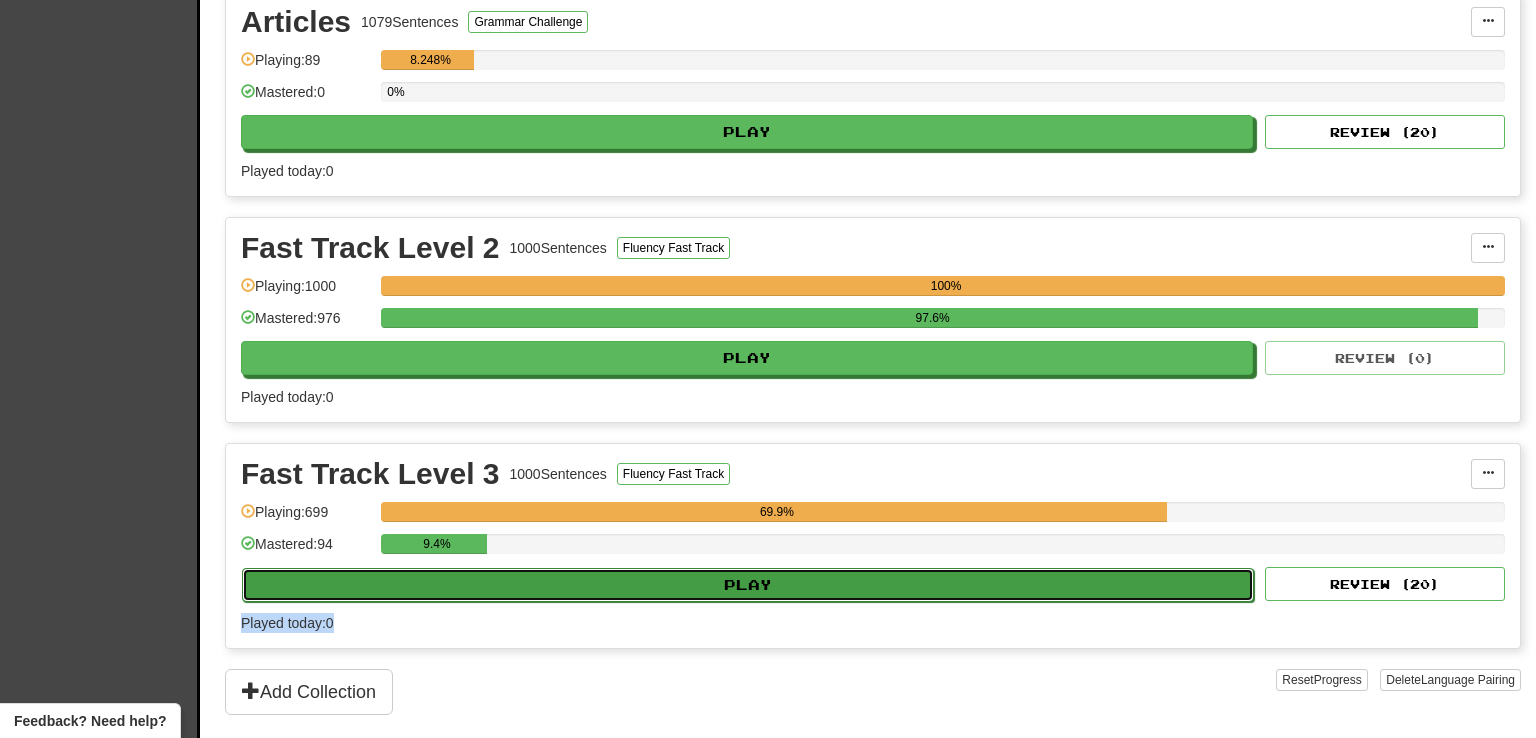 select on "**" 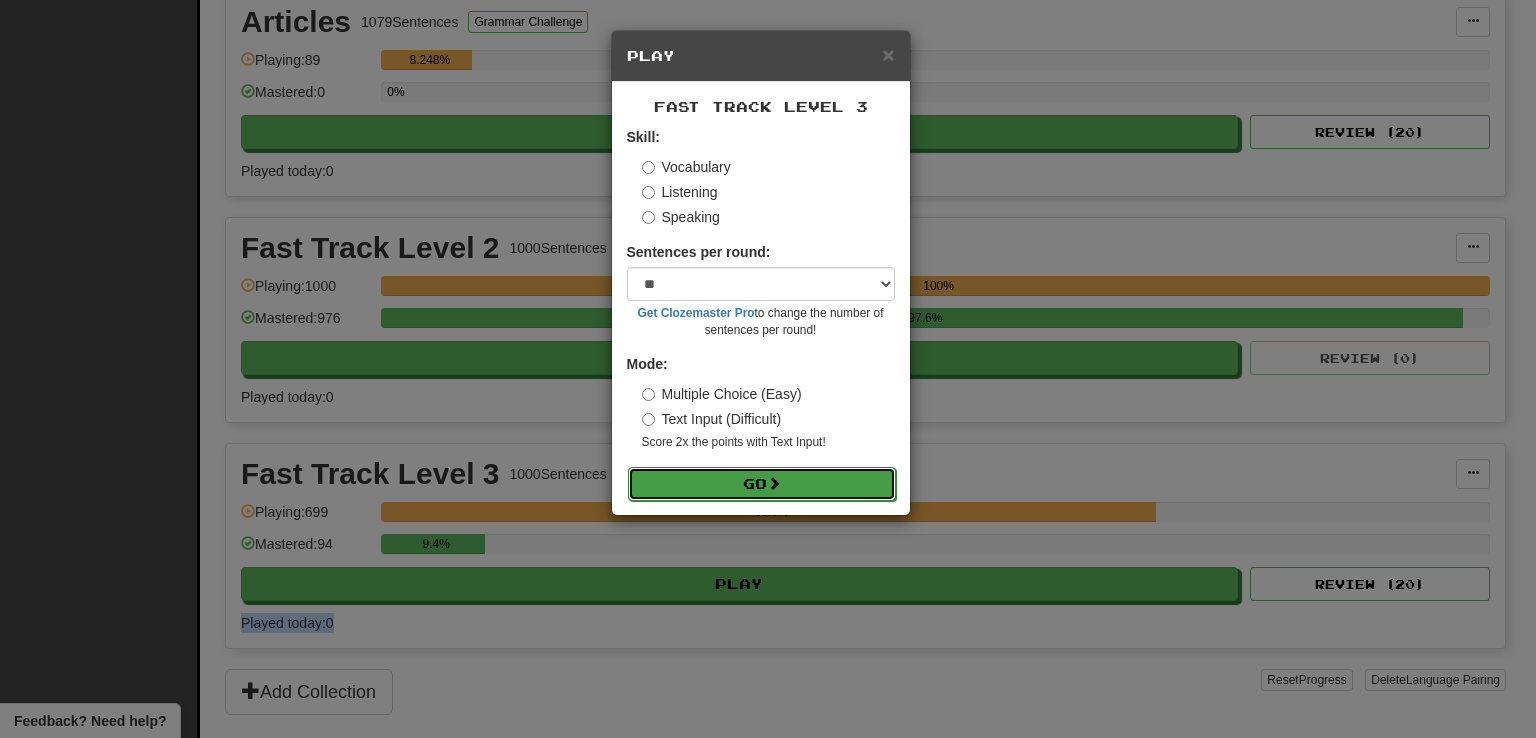 click on "Go" at bounding box center (762, 484) 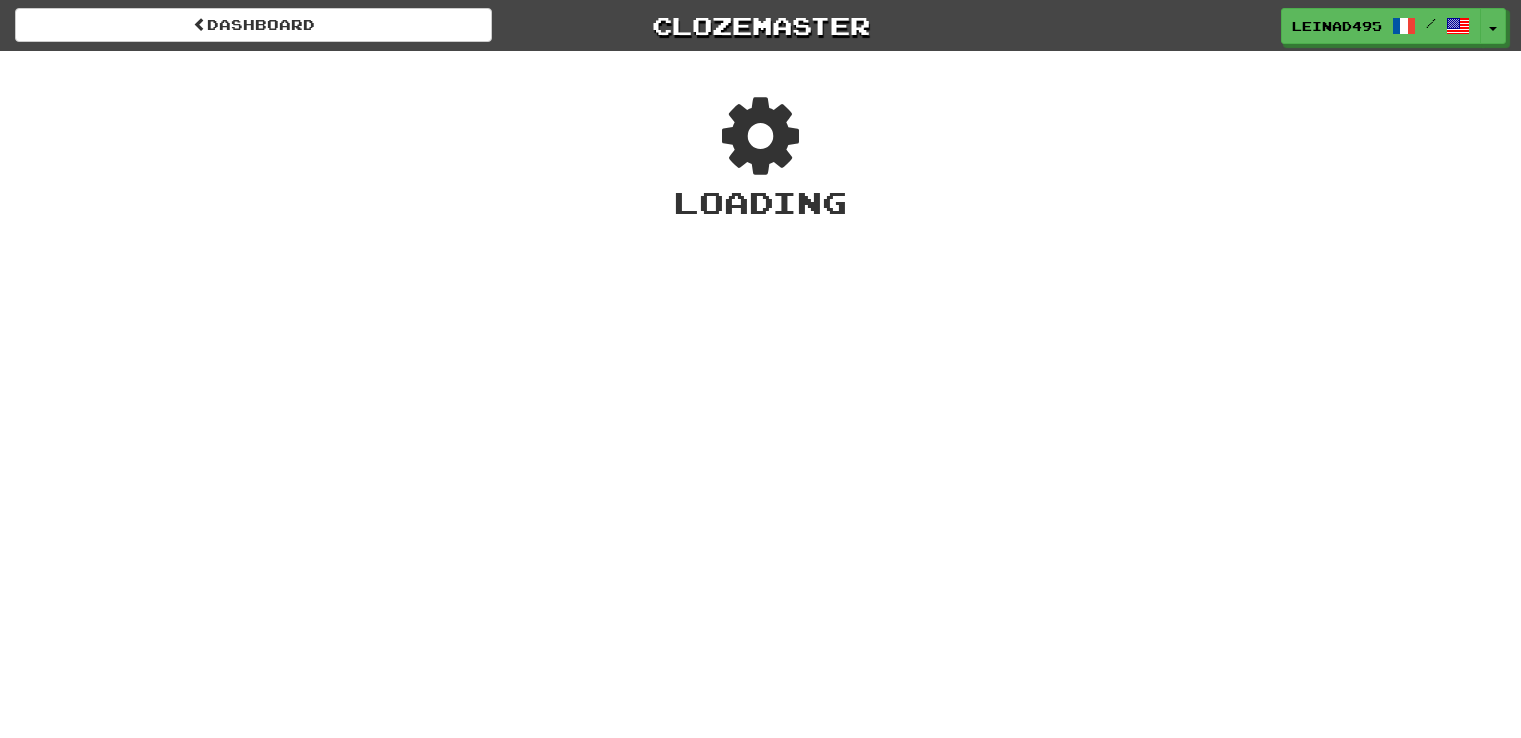 scroll, scrollTop: 0, scrollLeft: 0, axis: both 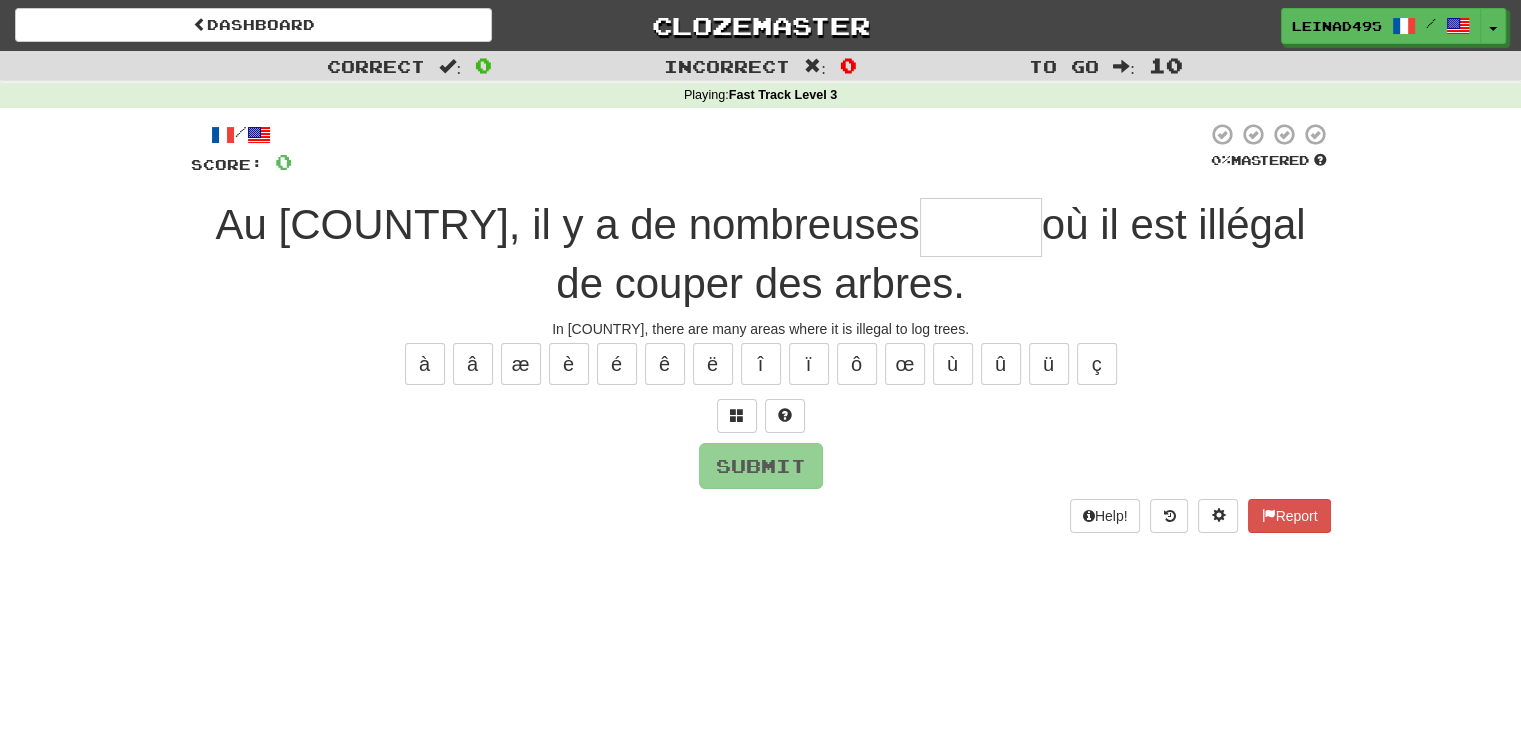 click on "Correct : 0 Incorrect : 0 To go : 10 Playing : Fast Track Level 3 / Score: 0 0 % Mastered Au [COUNTRY], il y a de nombreuses où il est illégal de couper des arbres. à â æ è é ê ë î ï ô œ ù û ü ç Submit" at bounding box center (760, 369) 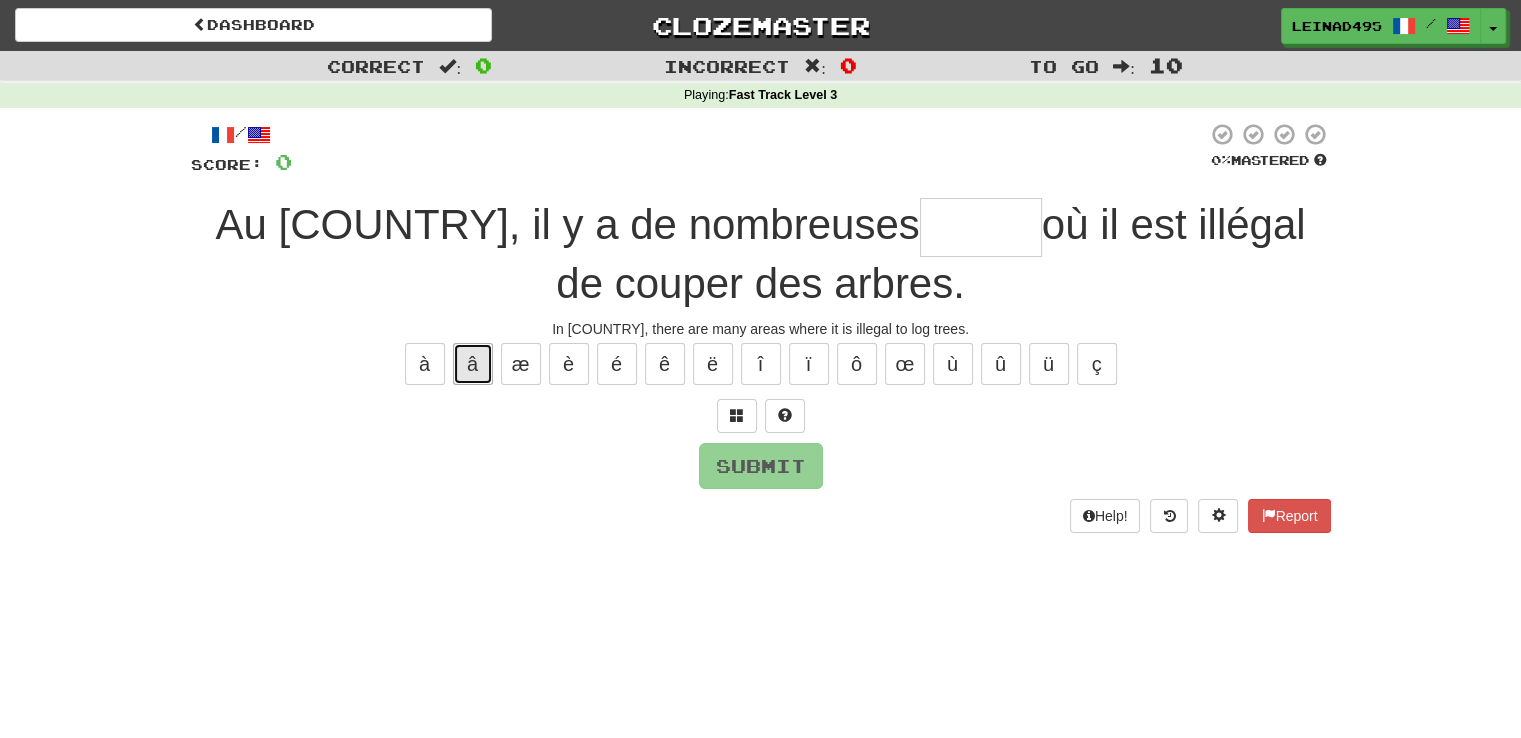 click on "â" at bounding box center (473, 364) 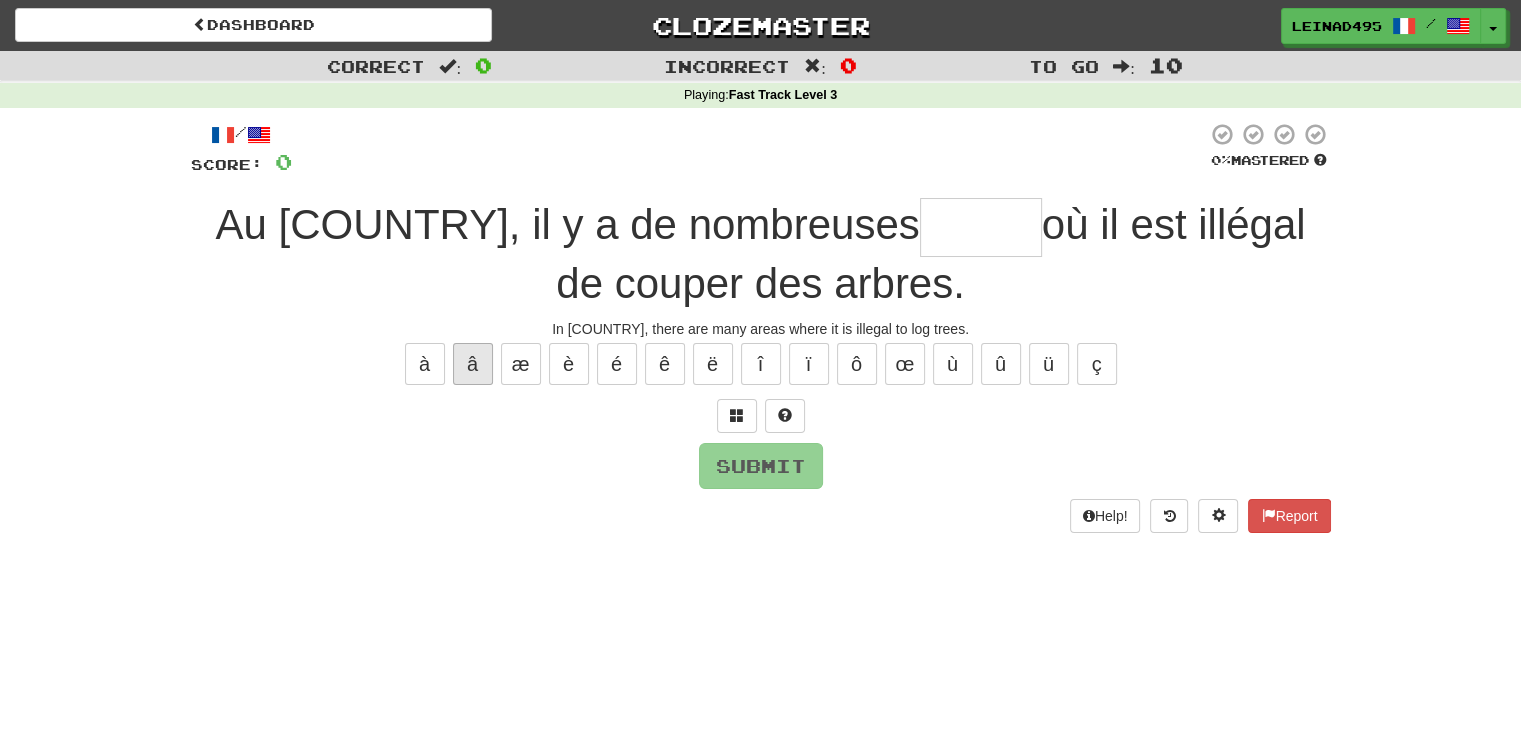 type on "*" 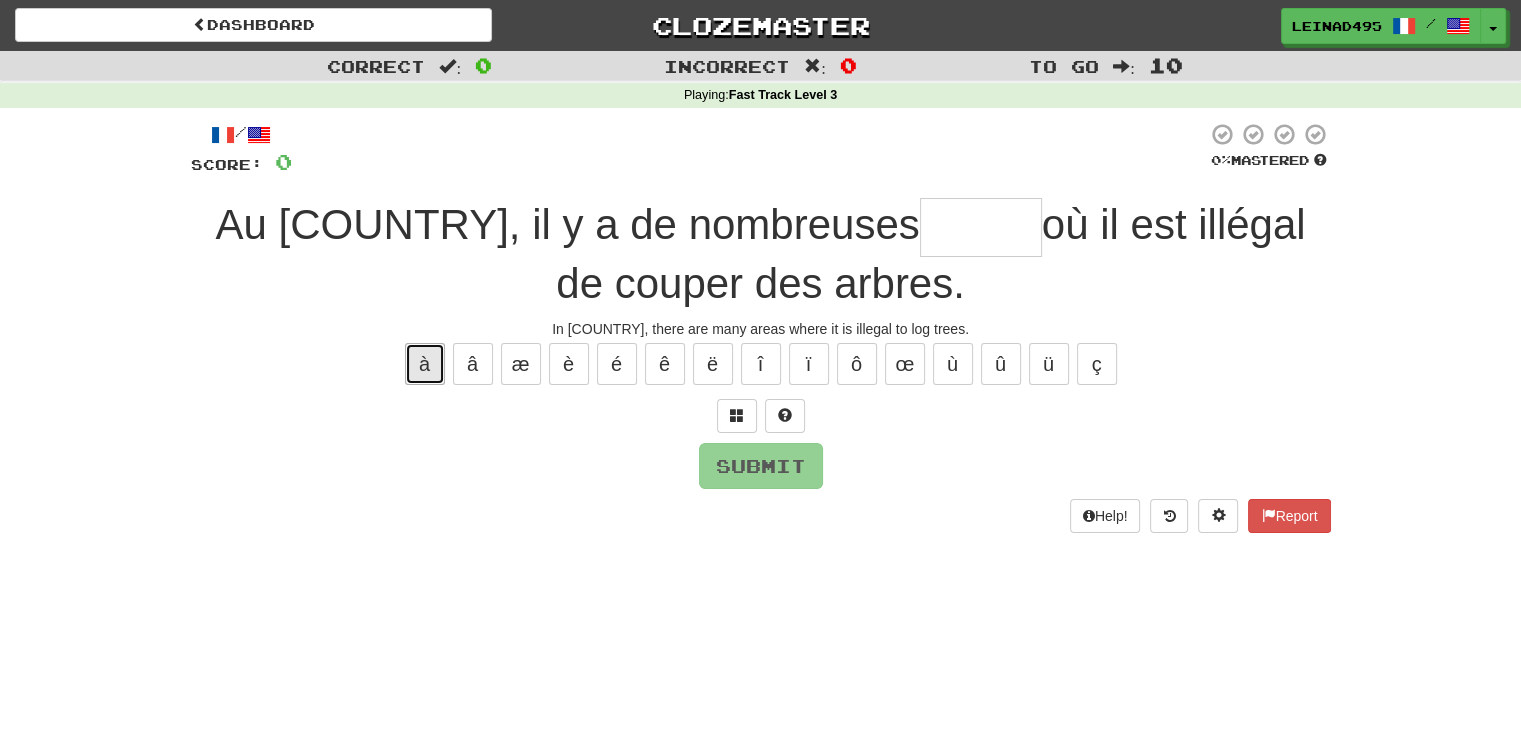 click on "à" at bounding box center [425, 364] 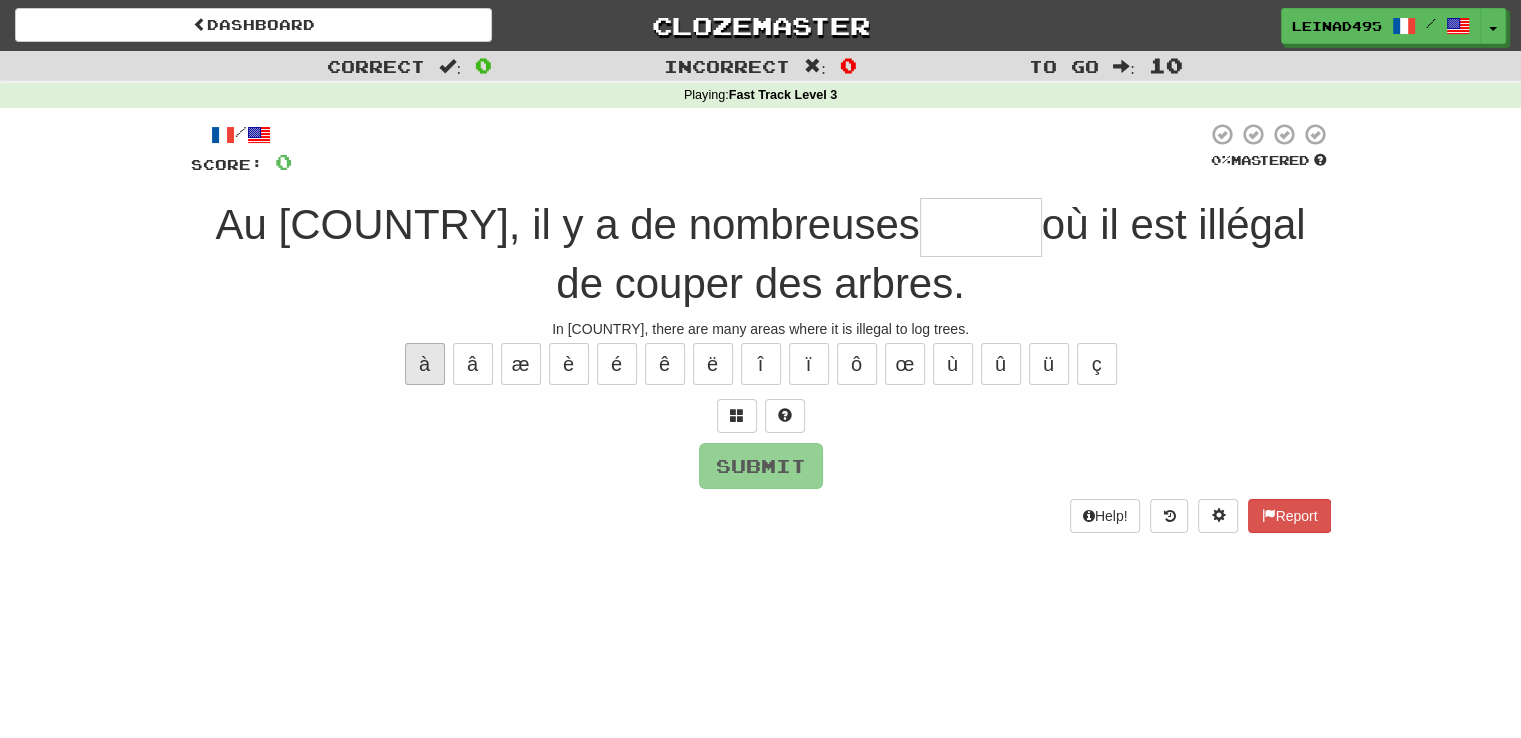 type on "*" 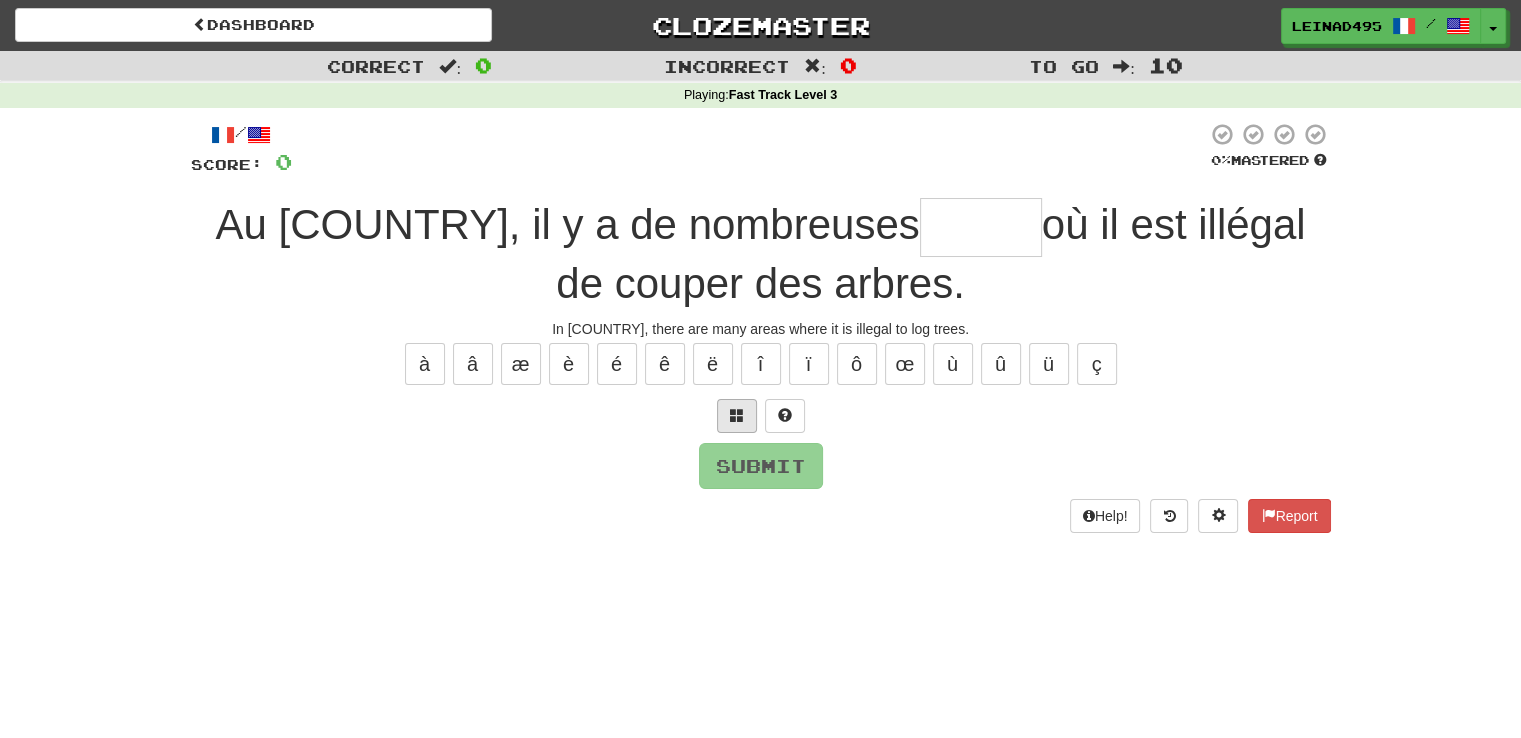 type on "*" 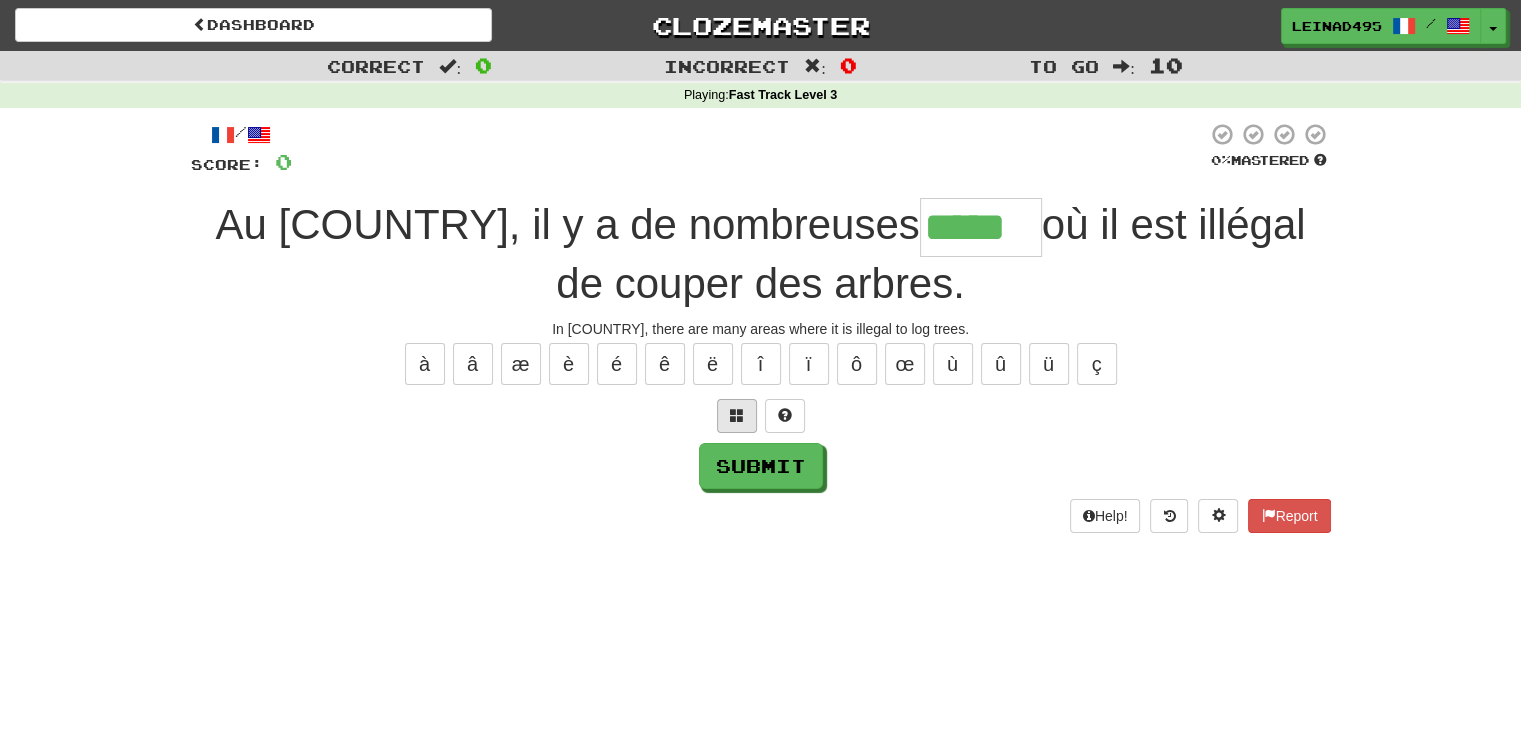 type on "*****" 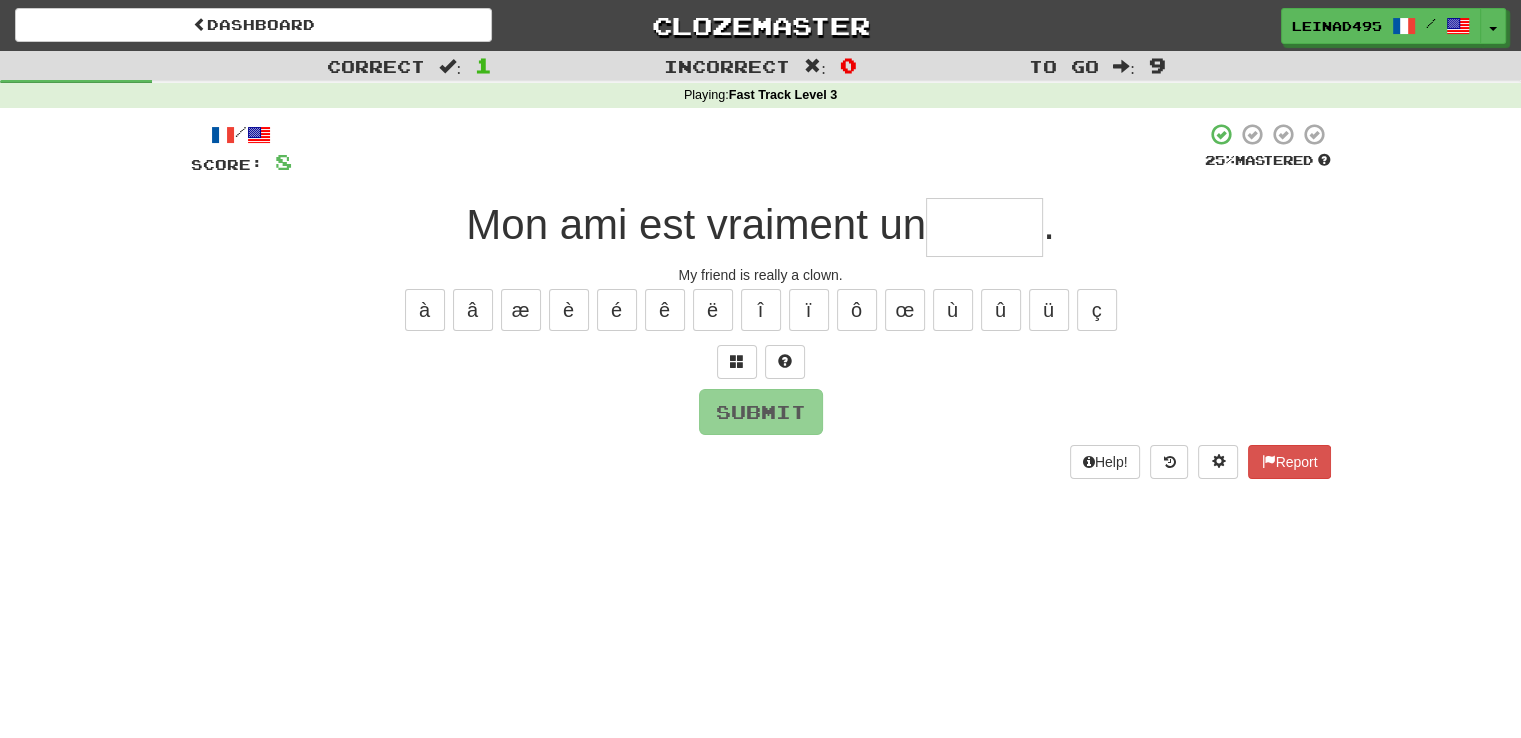 click at bounding box center [984, 227] 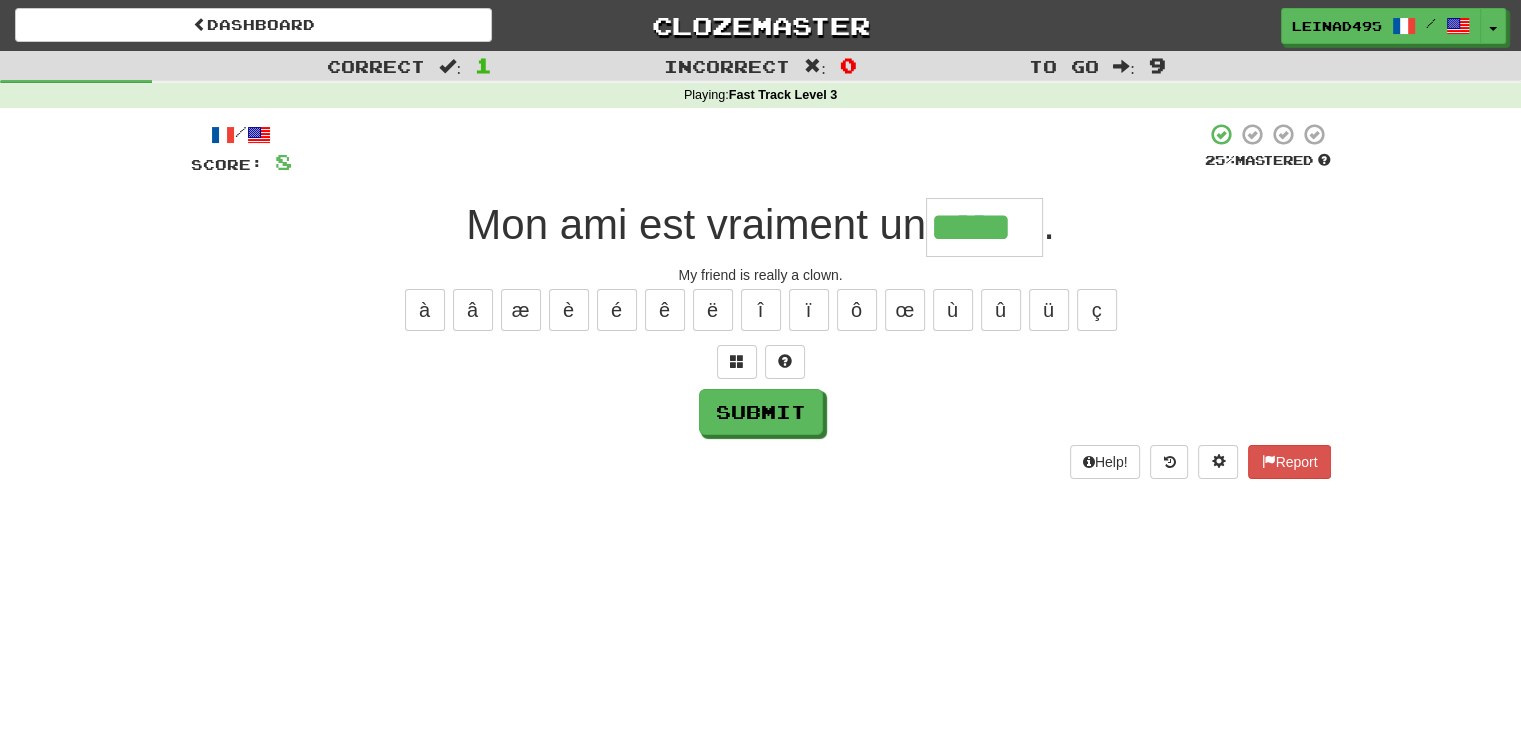 type on "*****" 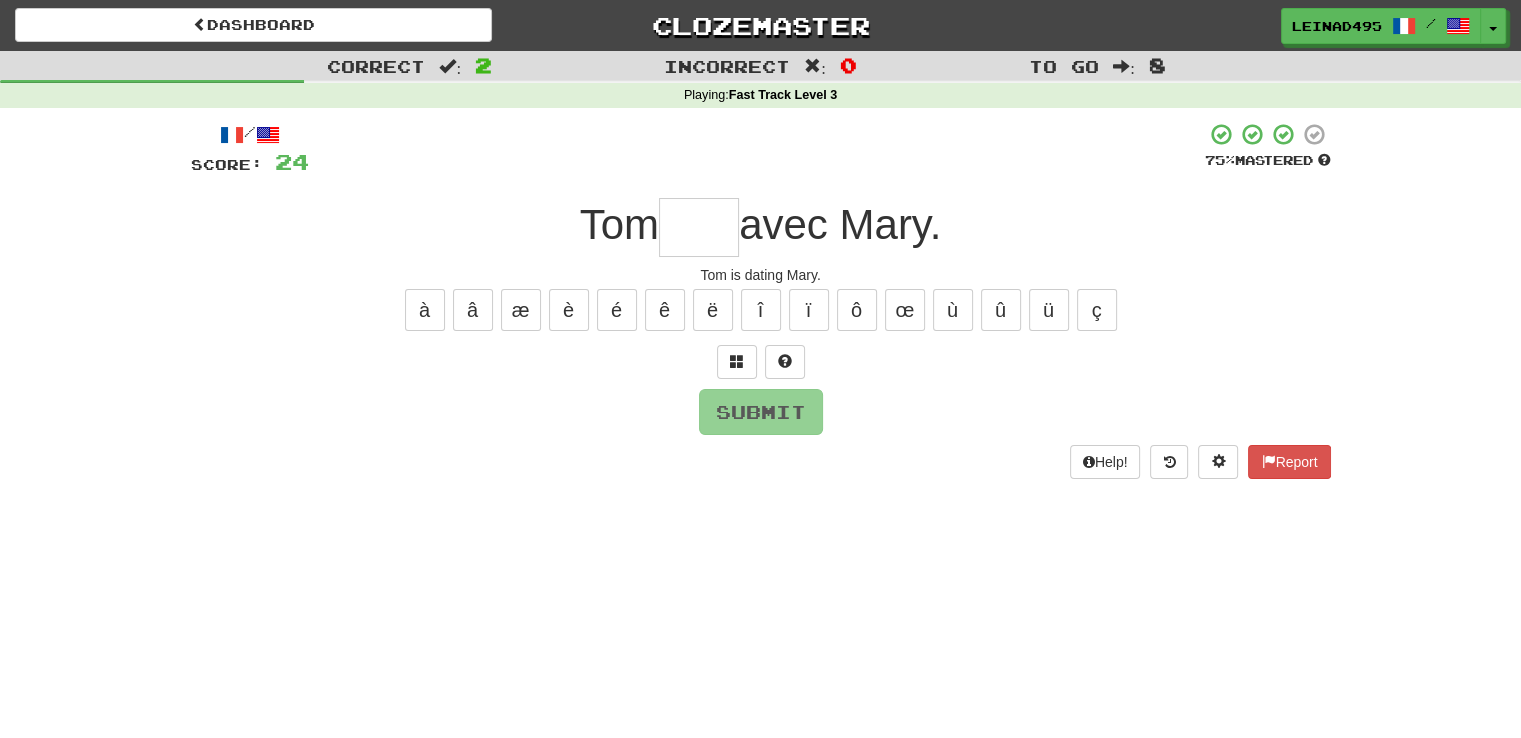 type on "*" 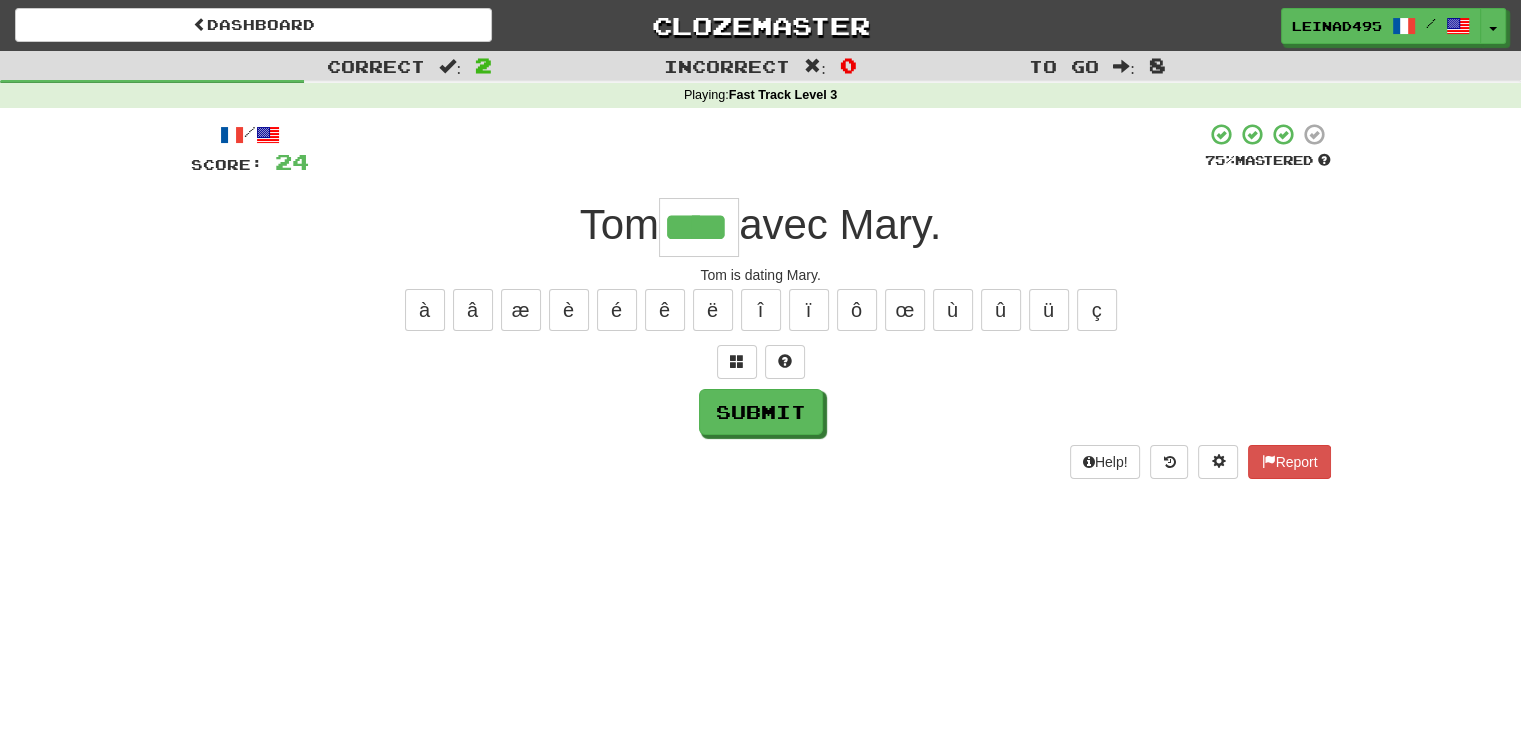 type on "****" 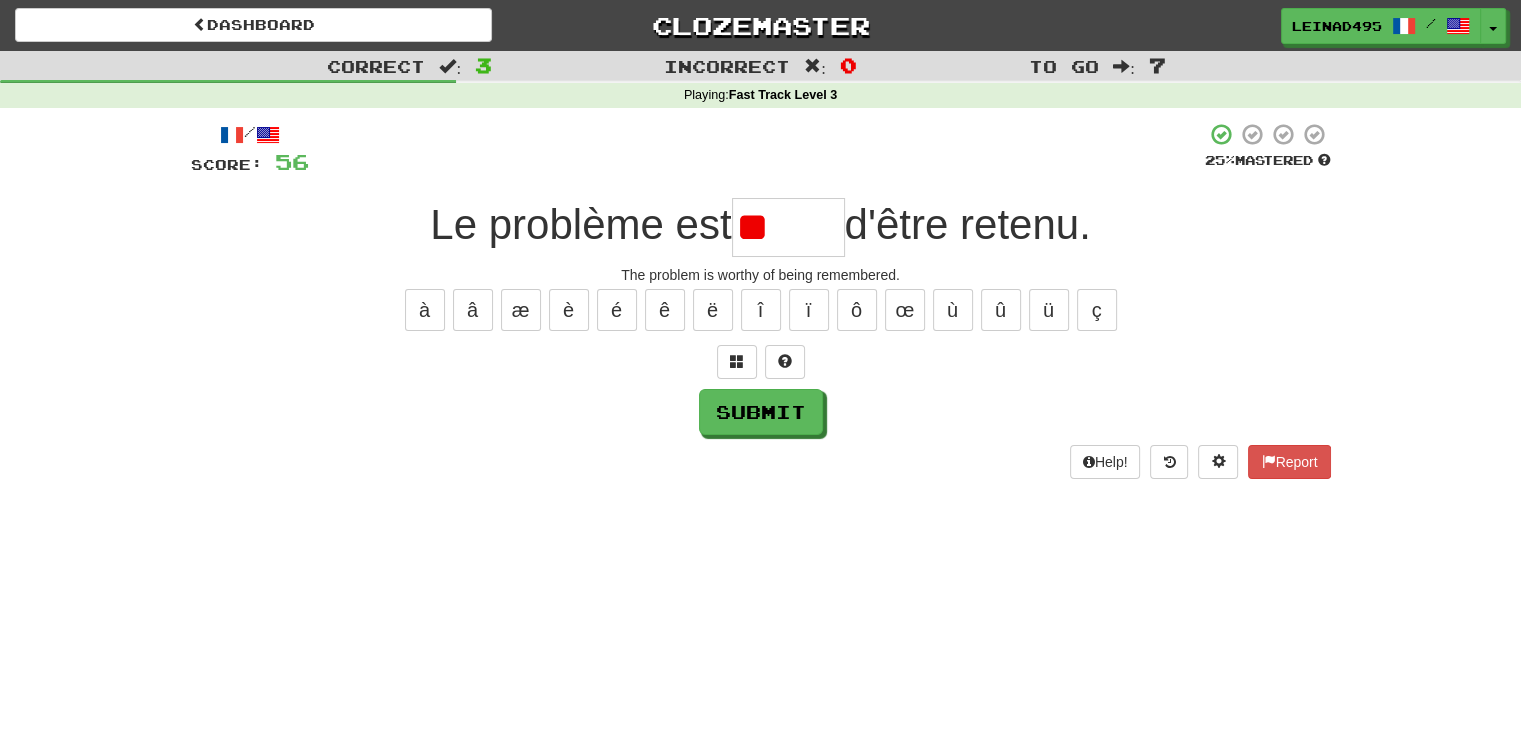 type on "*" 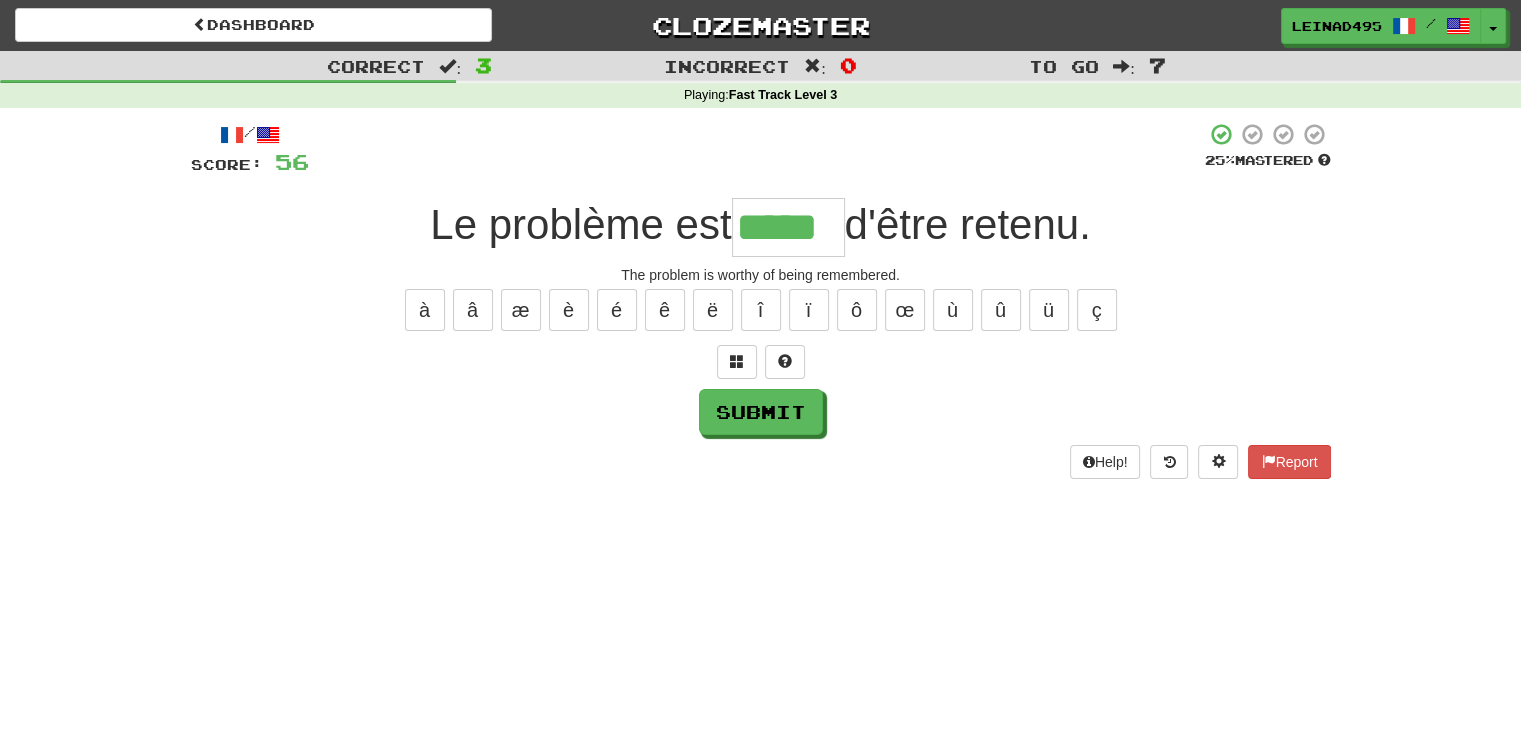 type on "*****" 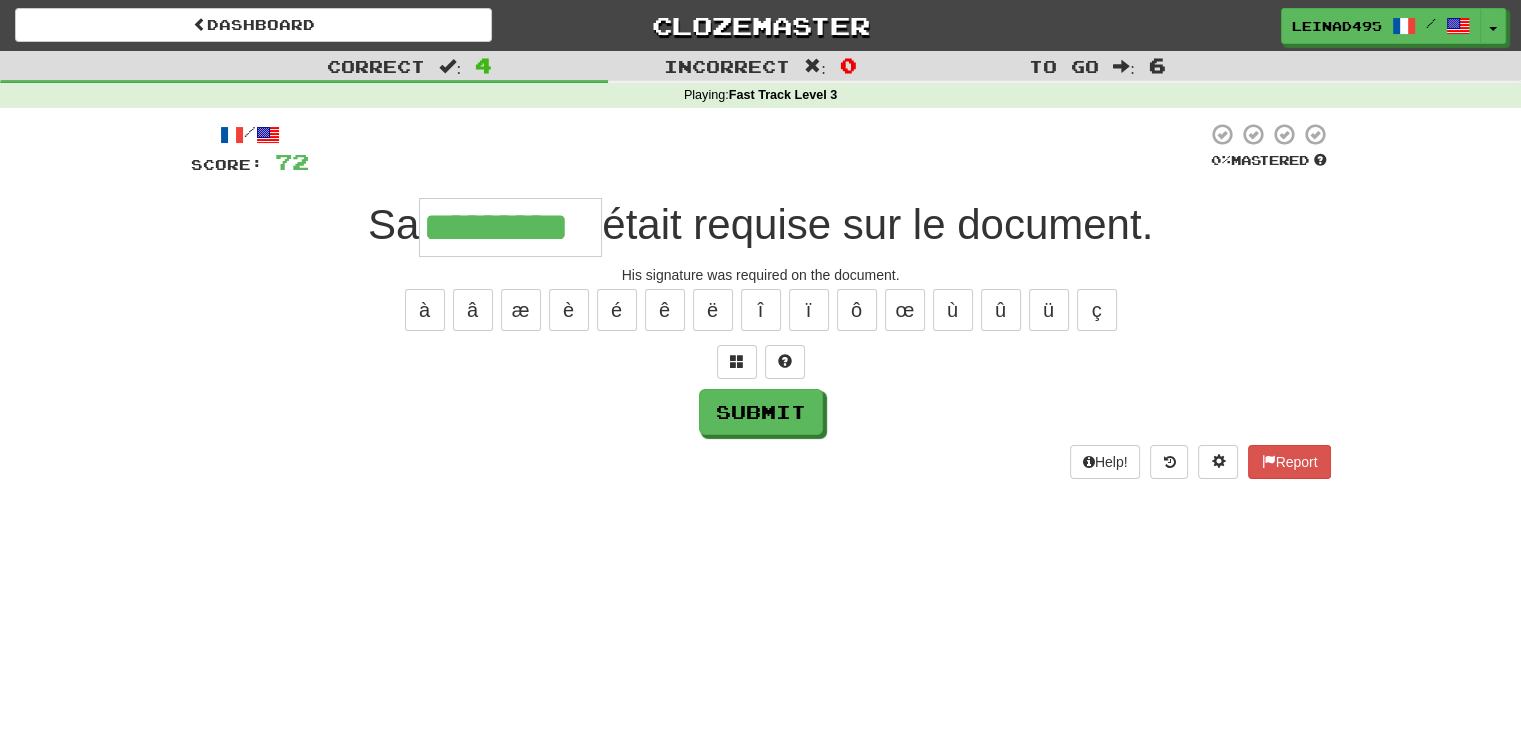 type on "*********" 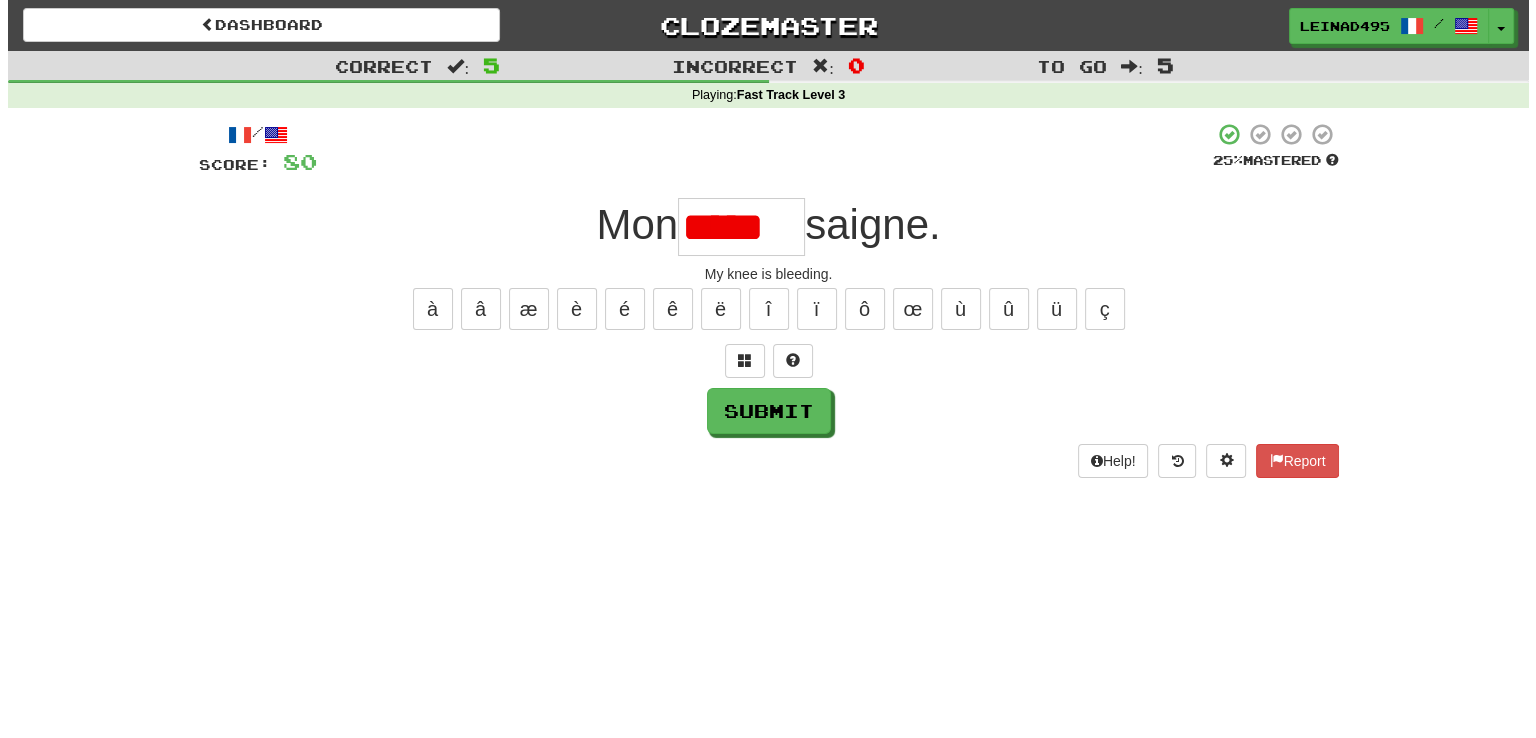 scroll, scrollTop: 0, scrollLeft: 0, axis: both 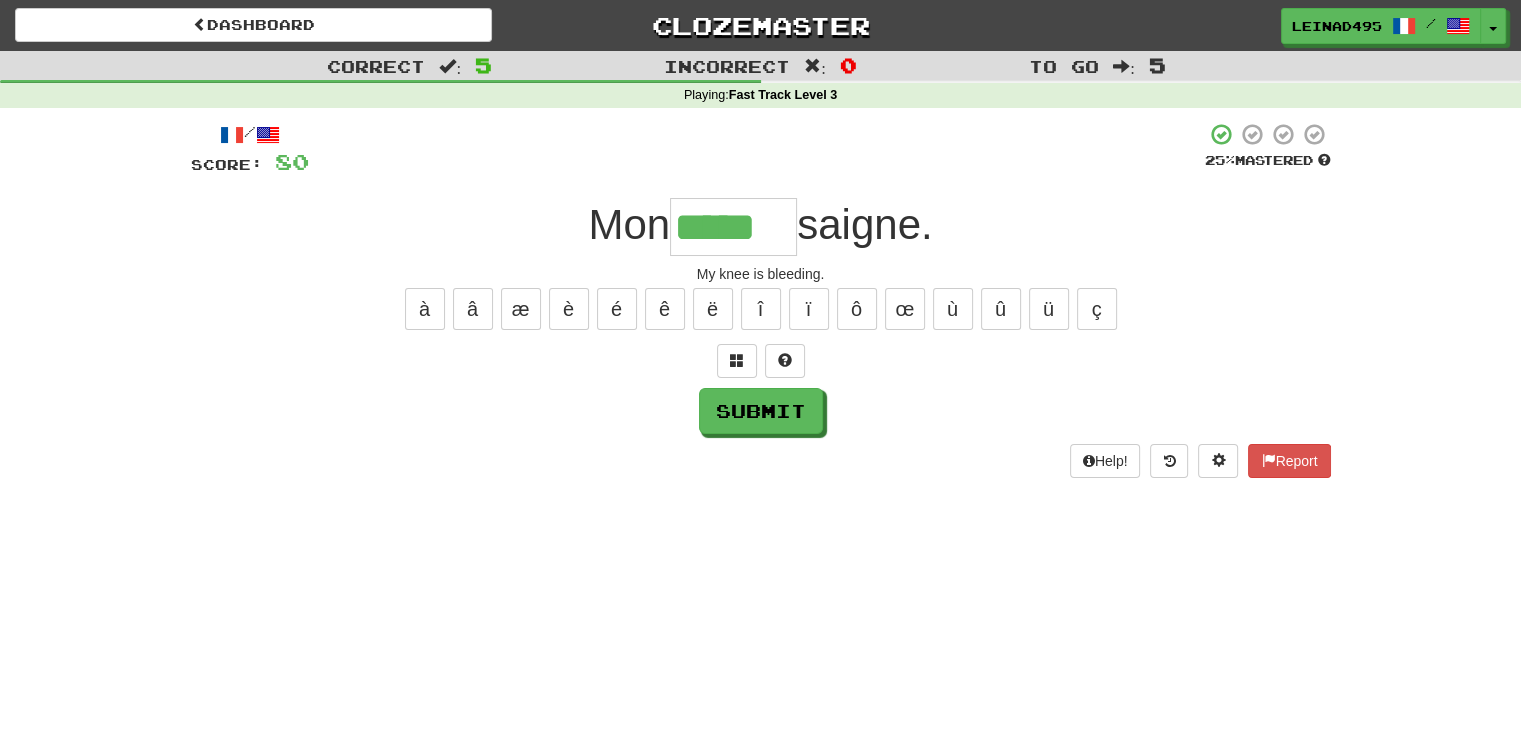 type on "*****" 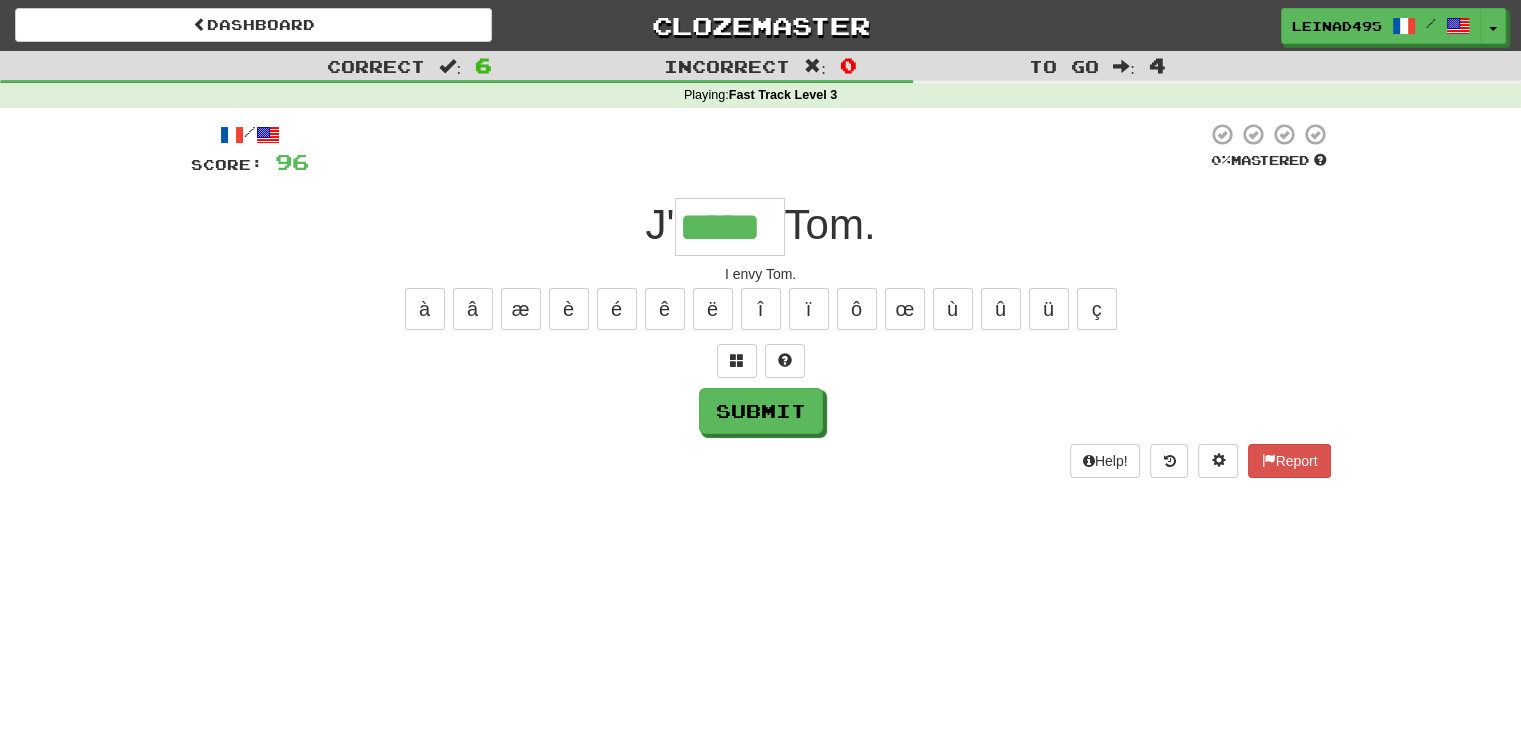 type on "*****" 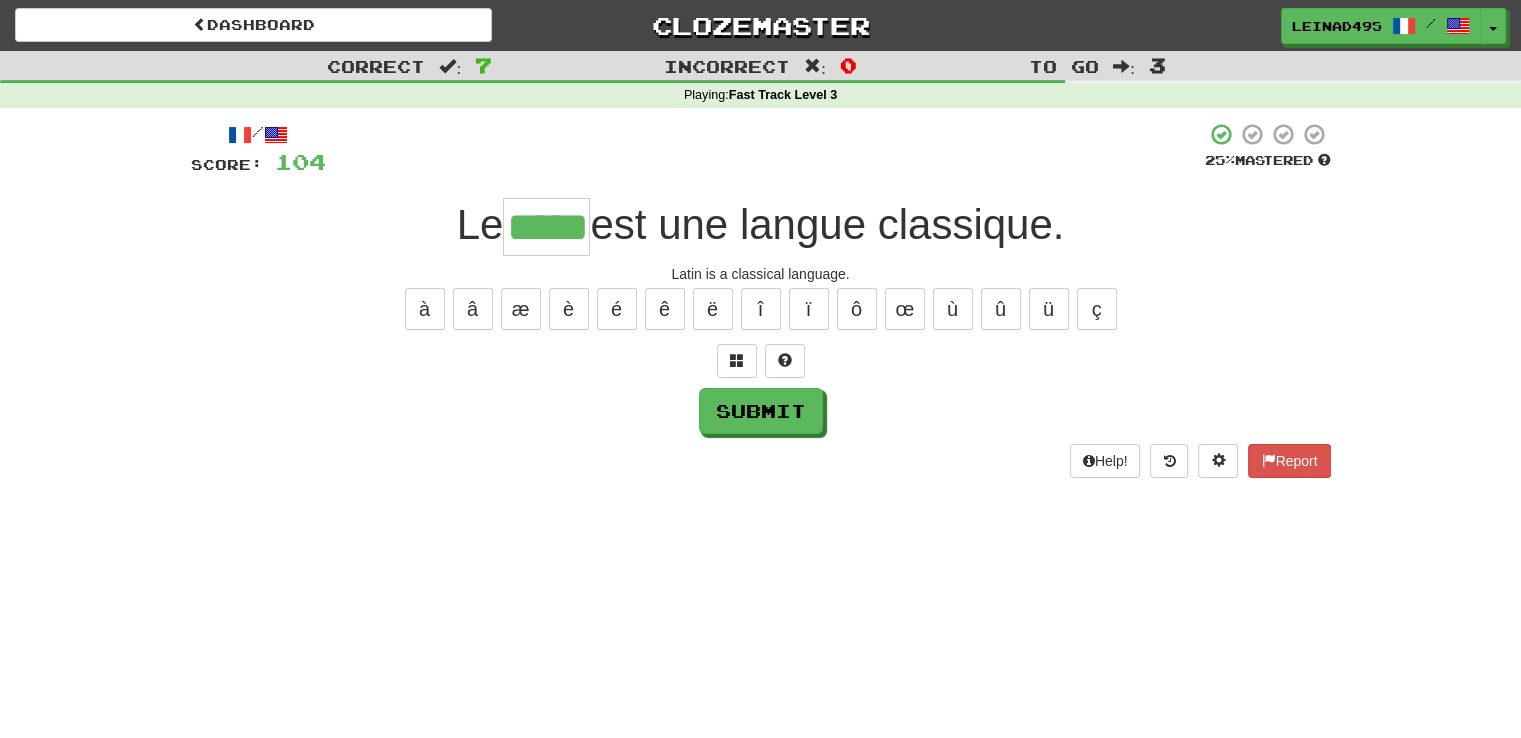 type on "*****" 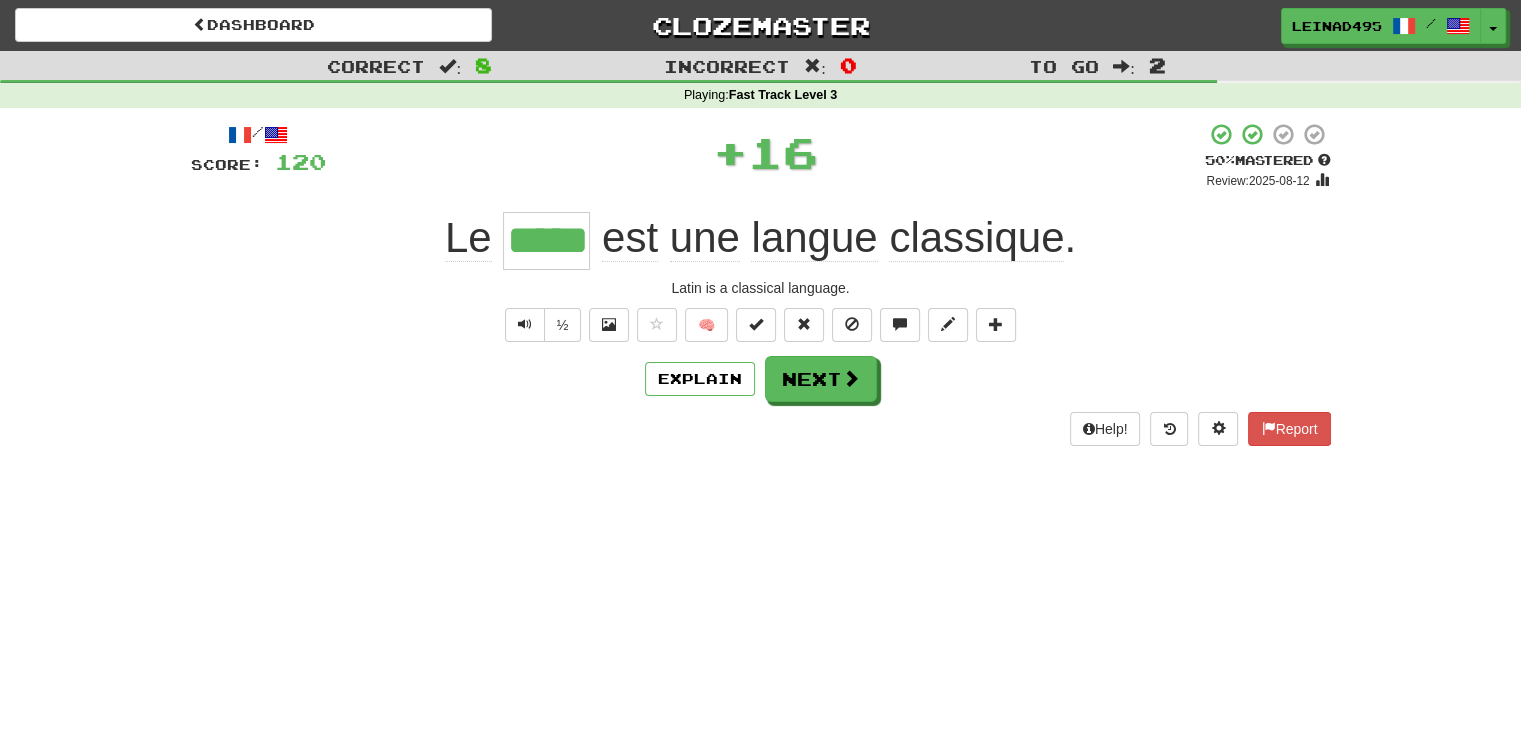 click on "Correct : 8 Incorrect : 0 To go : 2 Playing : Fast Track Level 3 / Score: 120 + 16 50 % Mastered Review: 2025-08-12 Le [NAME] est une langue classique . Latin is a classical language. ½ 🧠 Explain Next Help!" at bounding box center (760, 369) 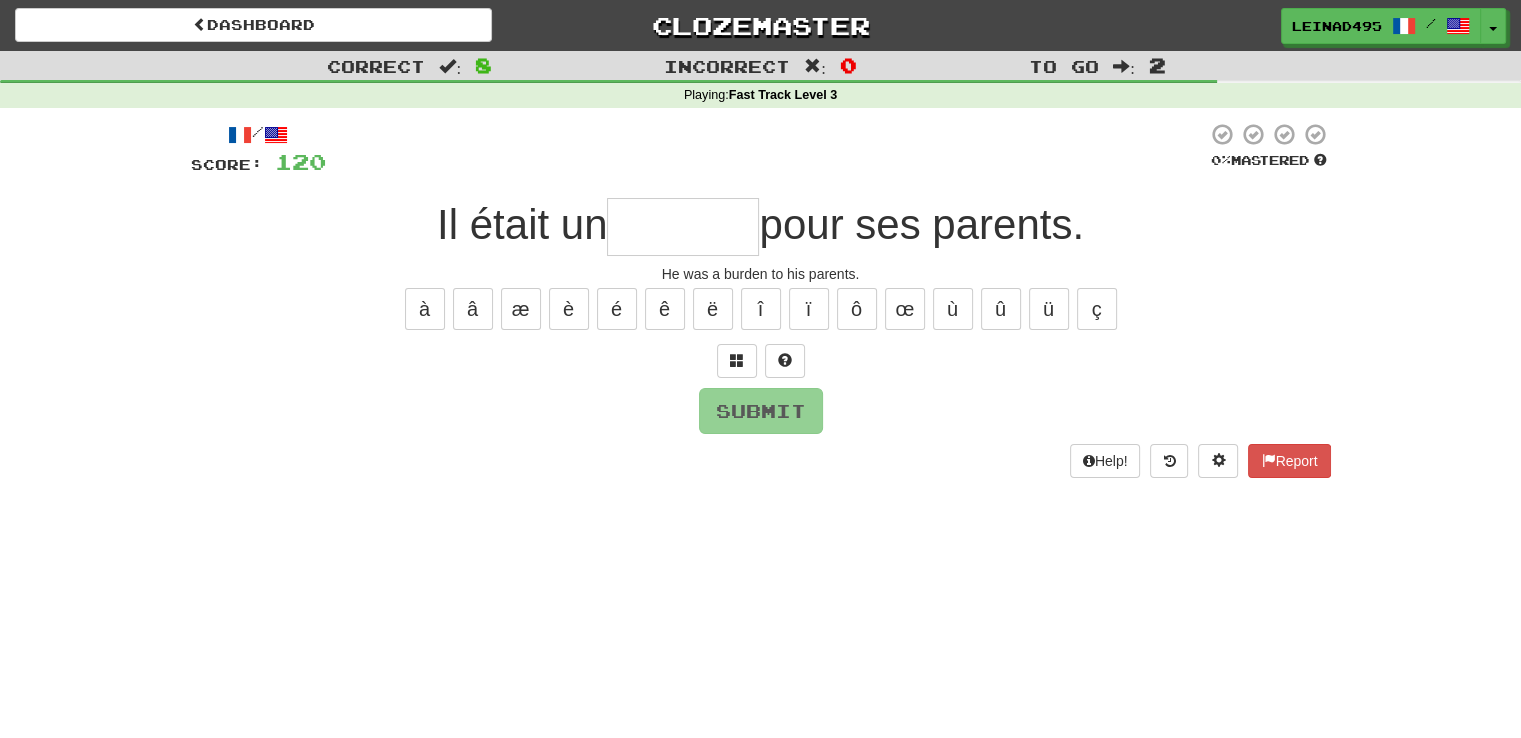 type on "*" 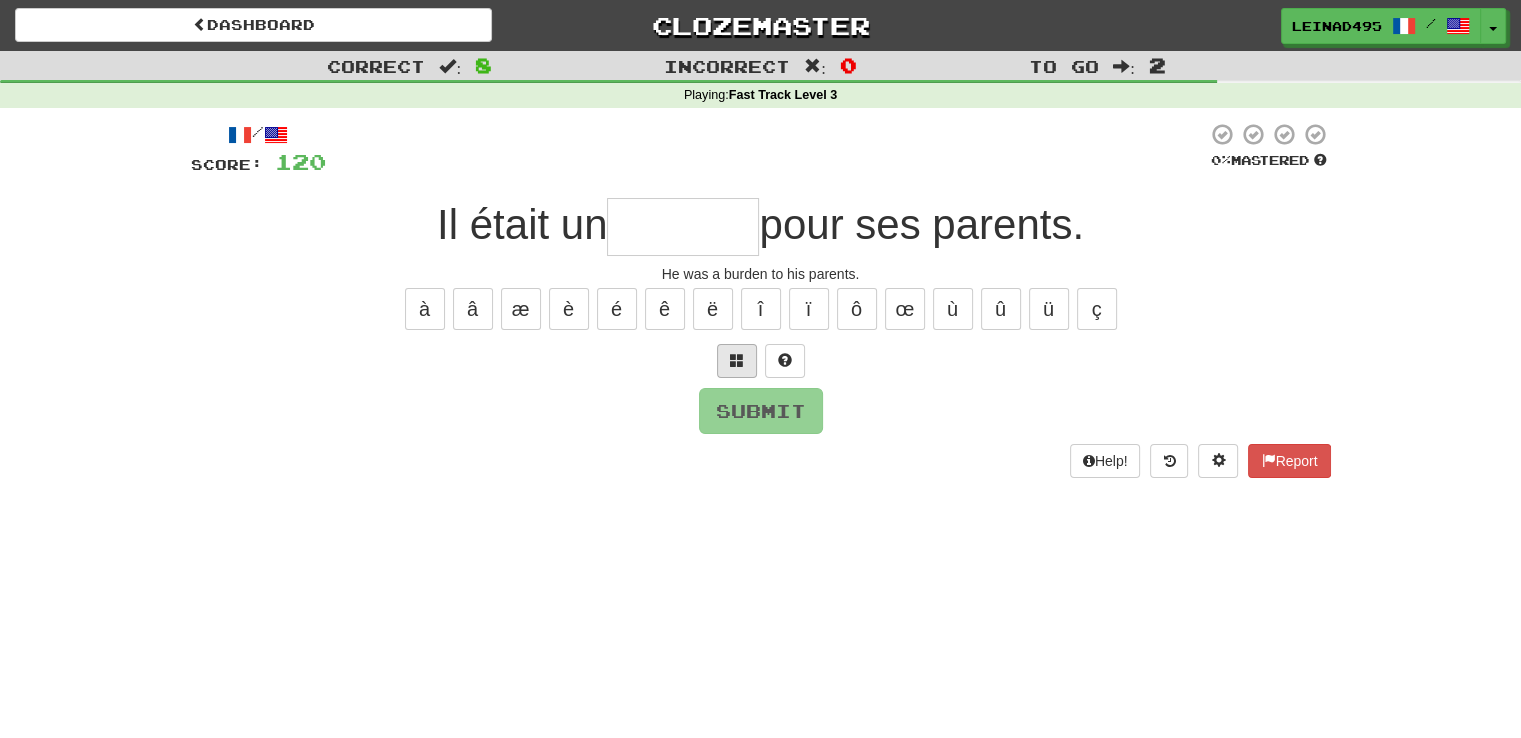 type on "*" 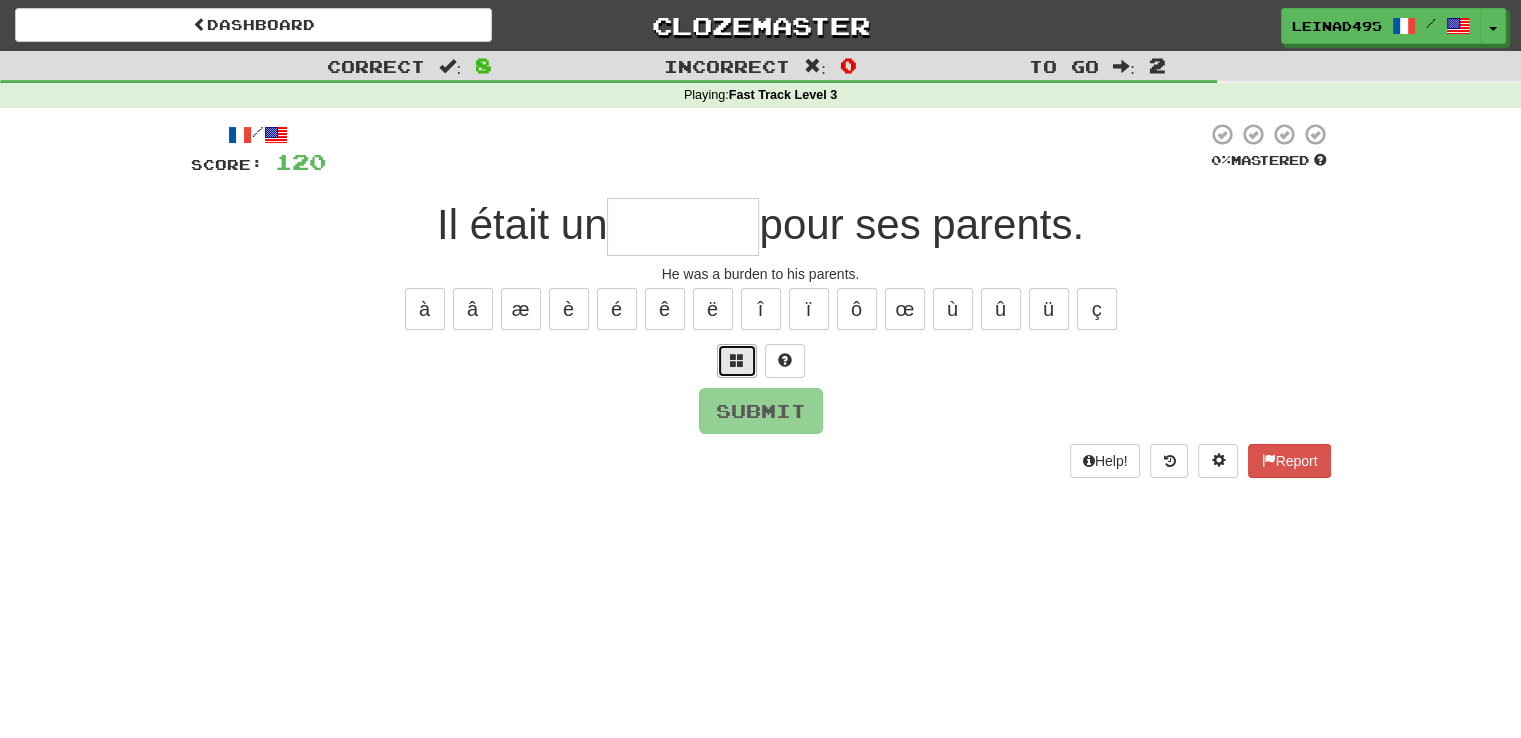 click at bounding box center (737, 361) 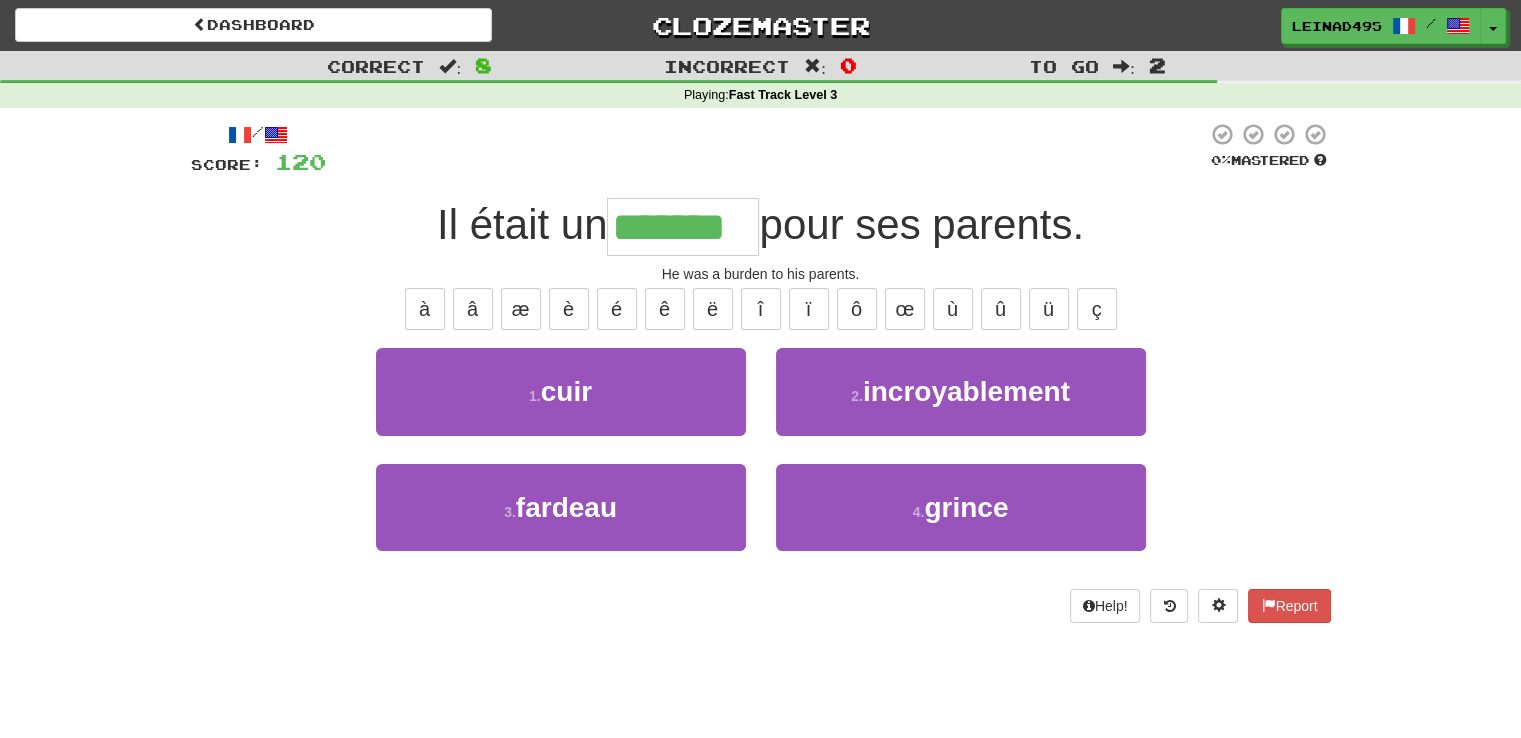 type on "*******" 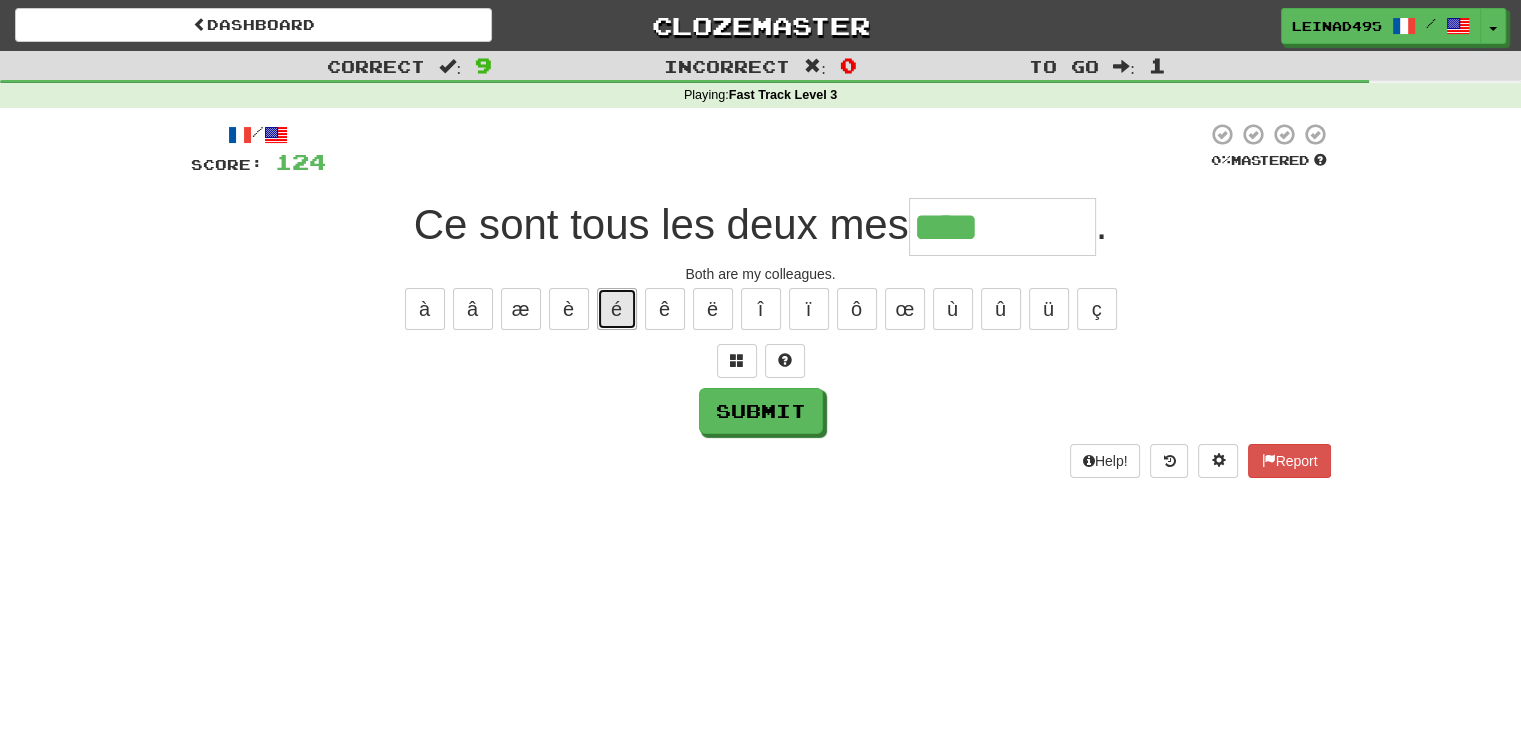 click on "é" at bounding box center [617, 309] 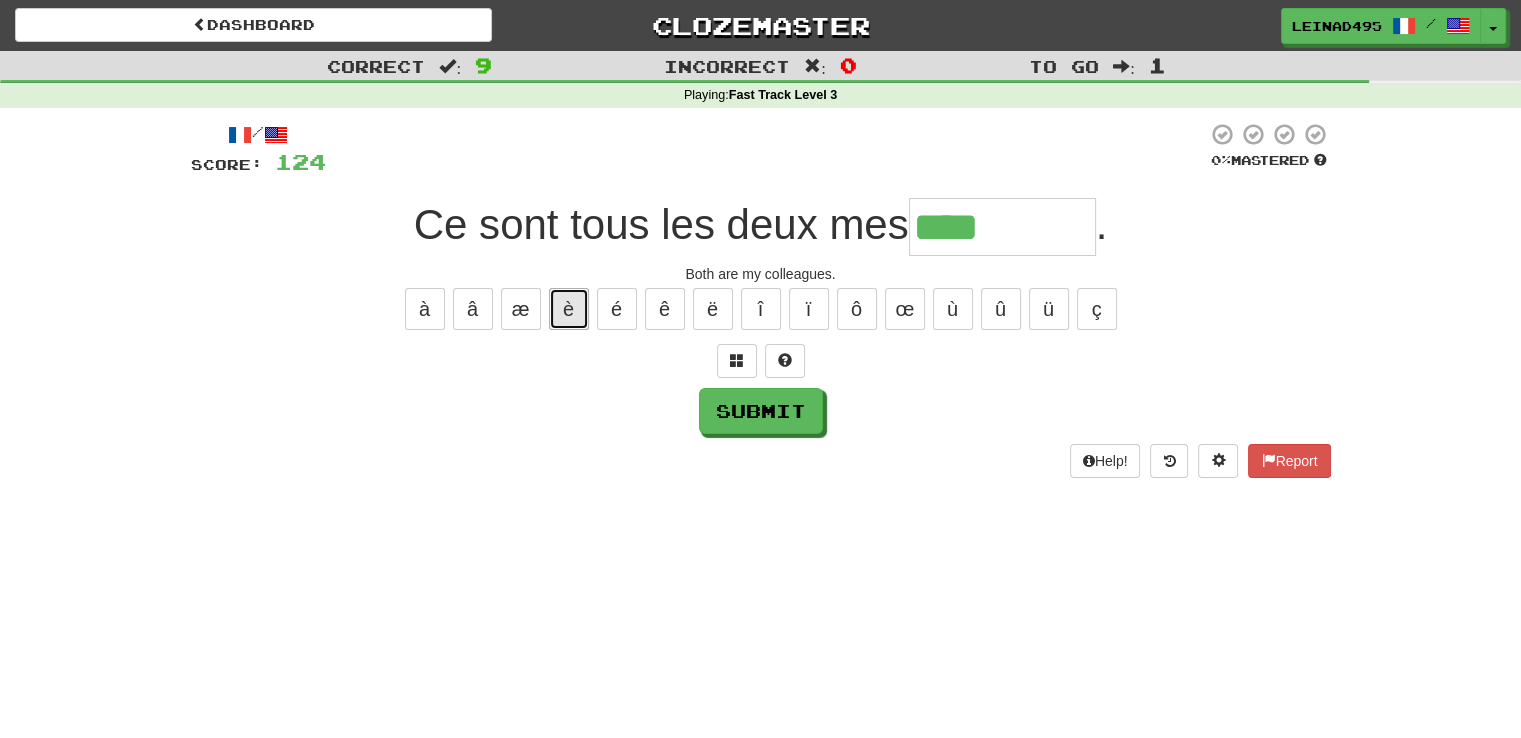 click on "è" at bounding box center (569, 309) 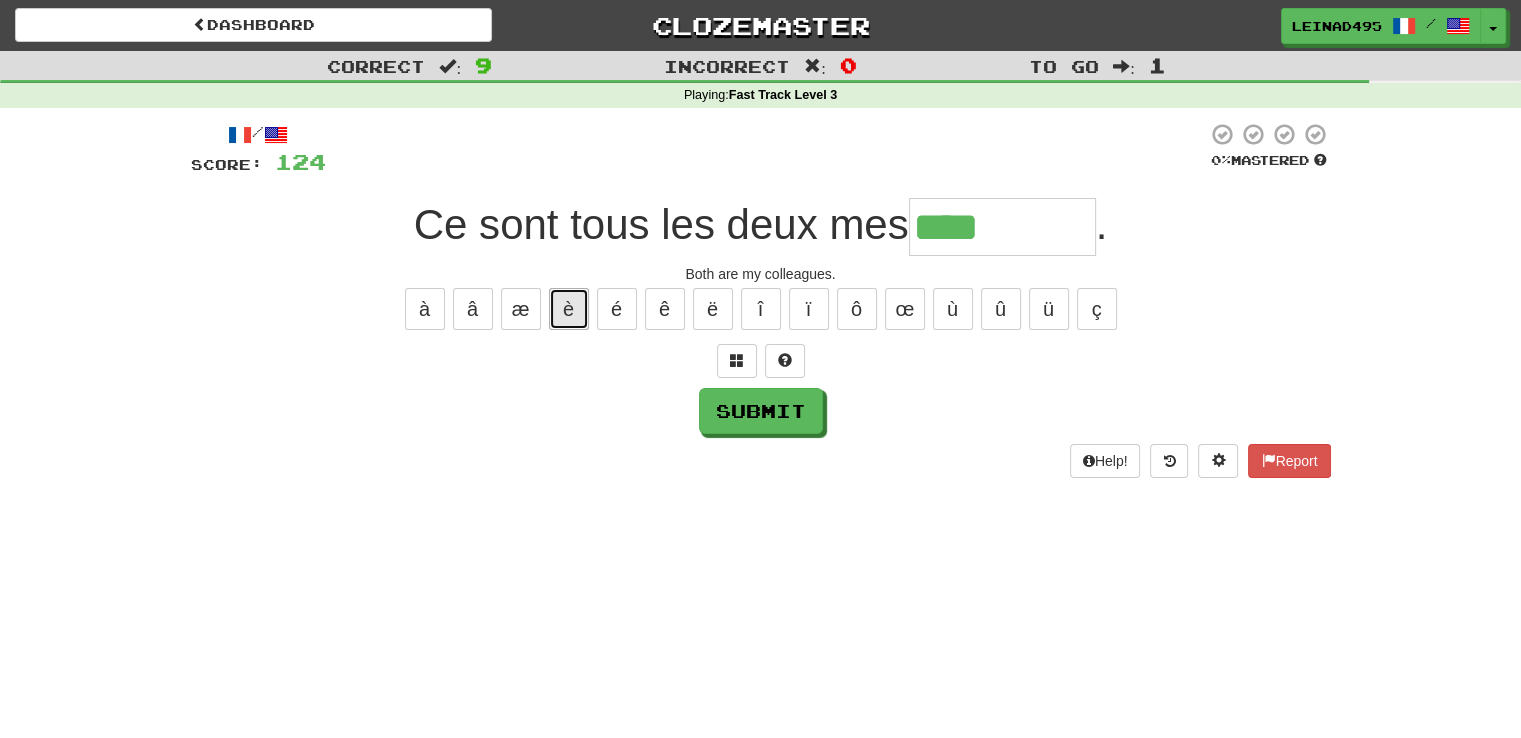 click on "è" at bounding box center [569, 309] 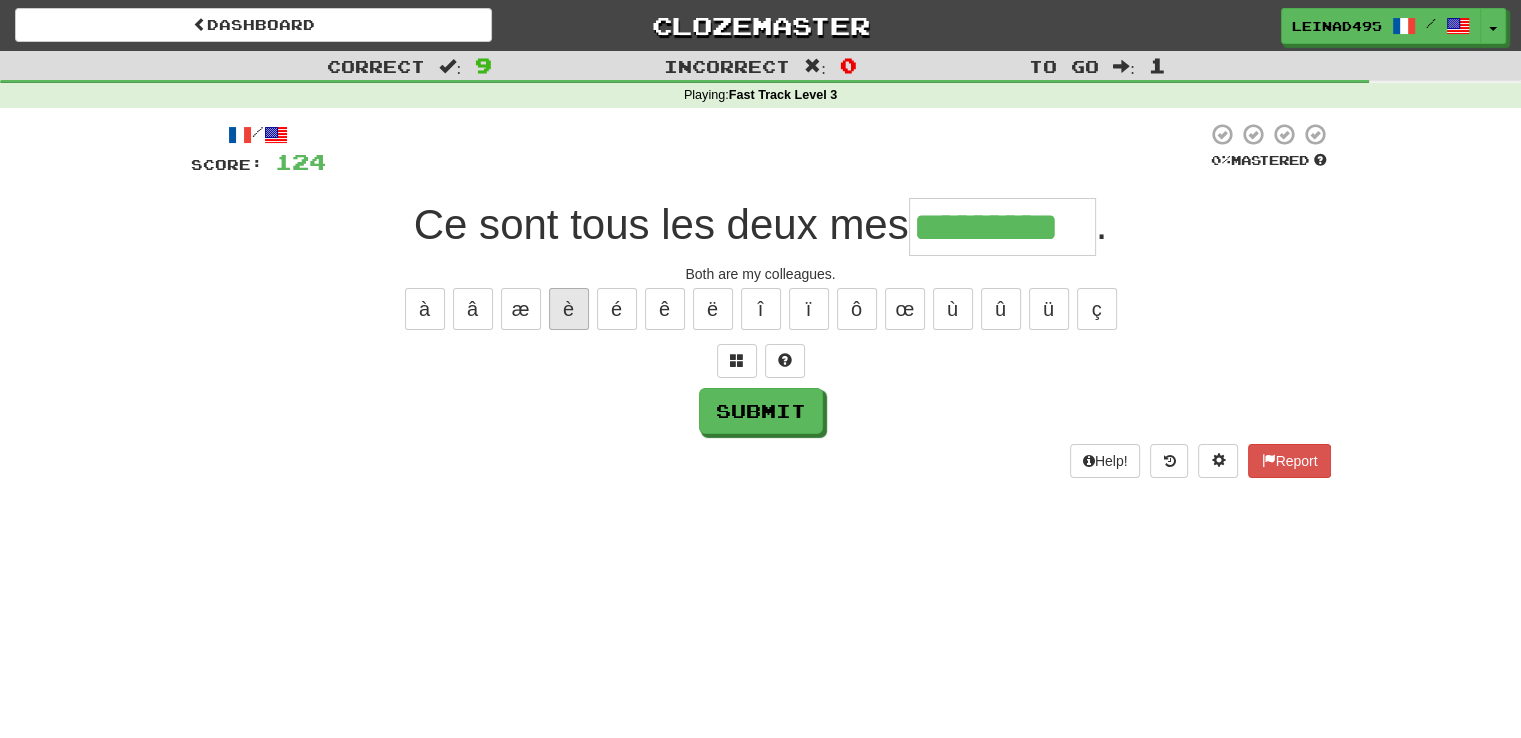 type on "*********" 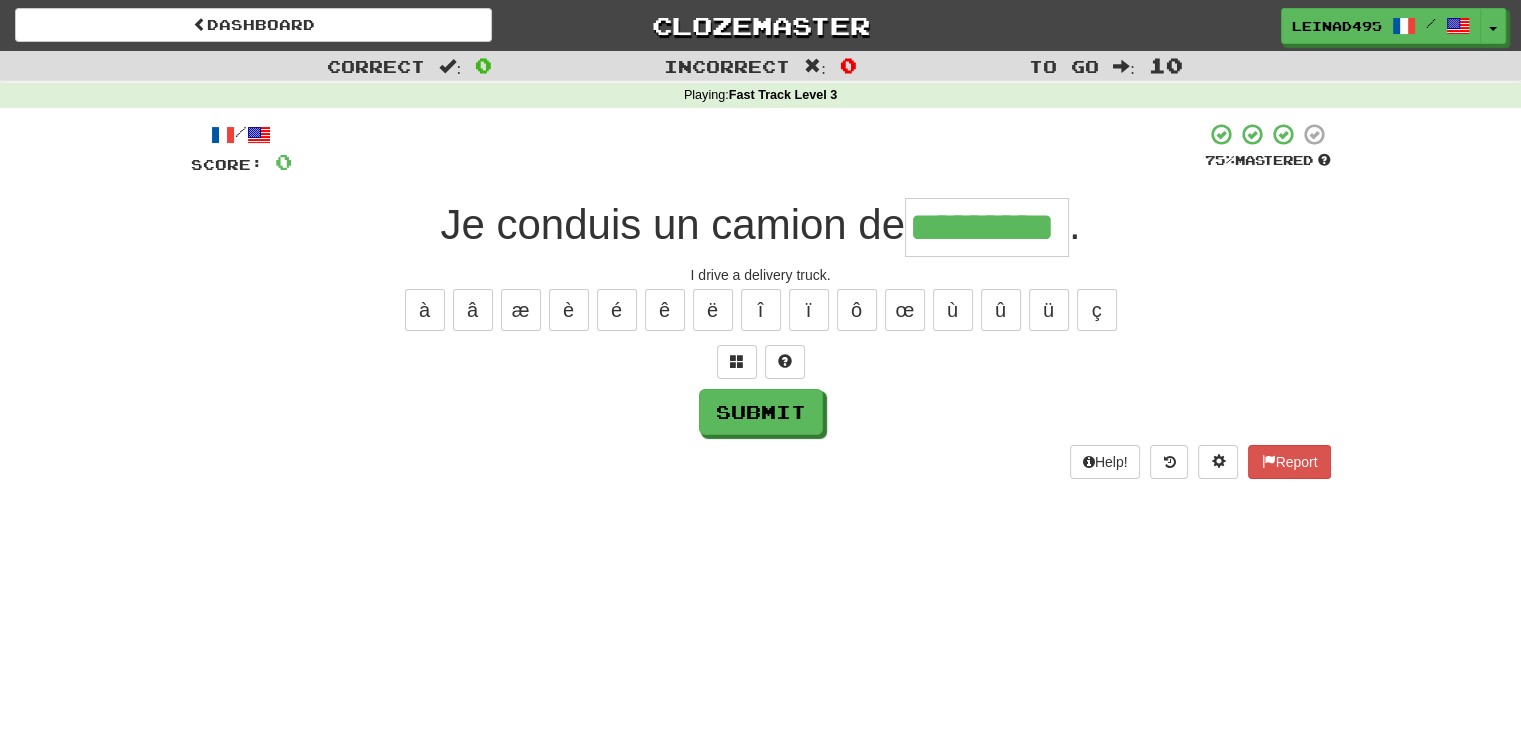 type on "*********" 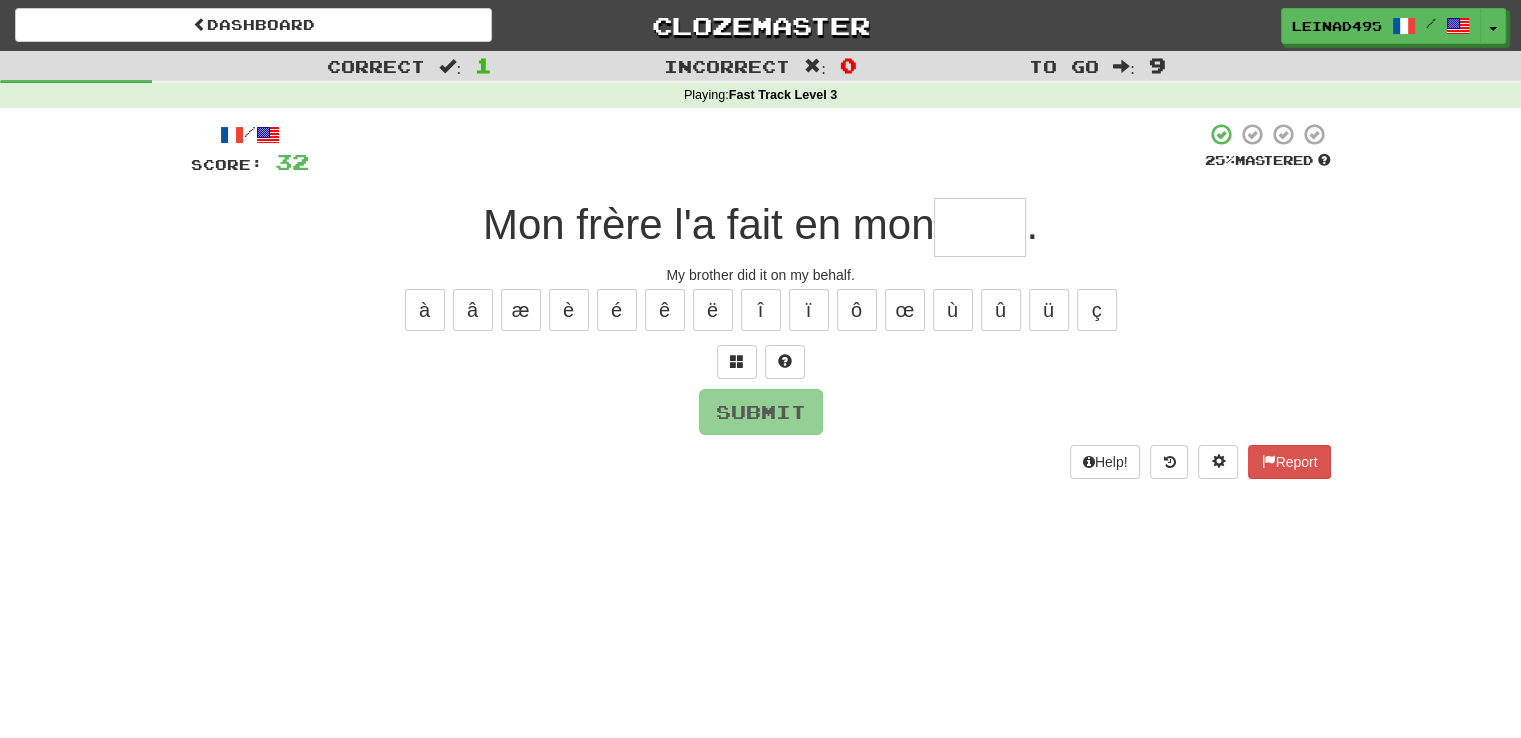 type on "*" 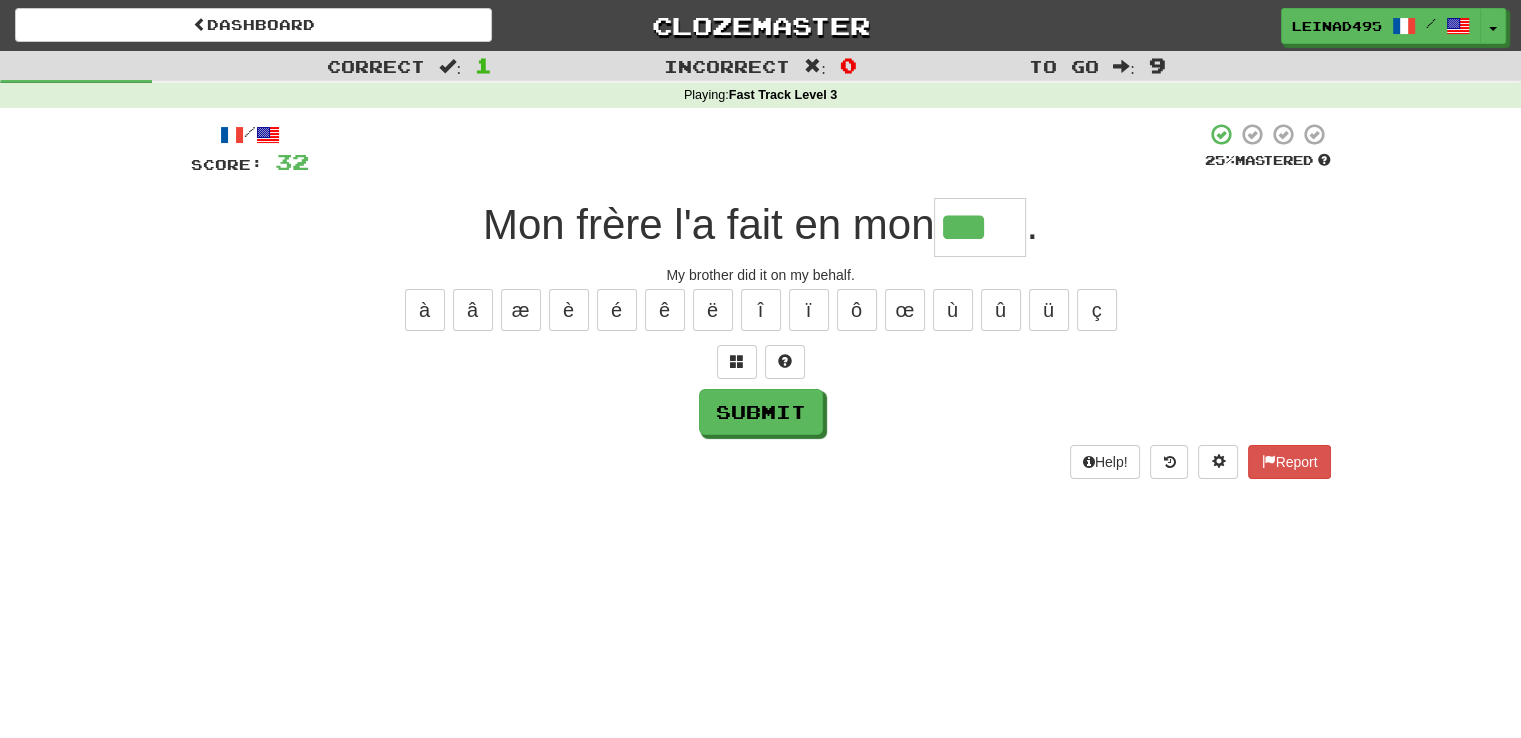 type on "***" 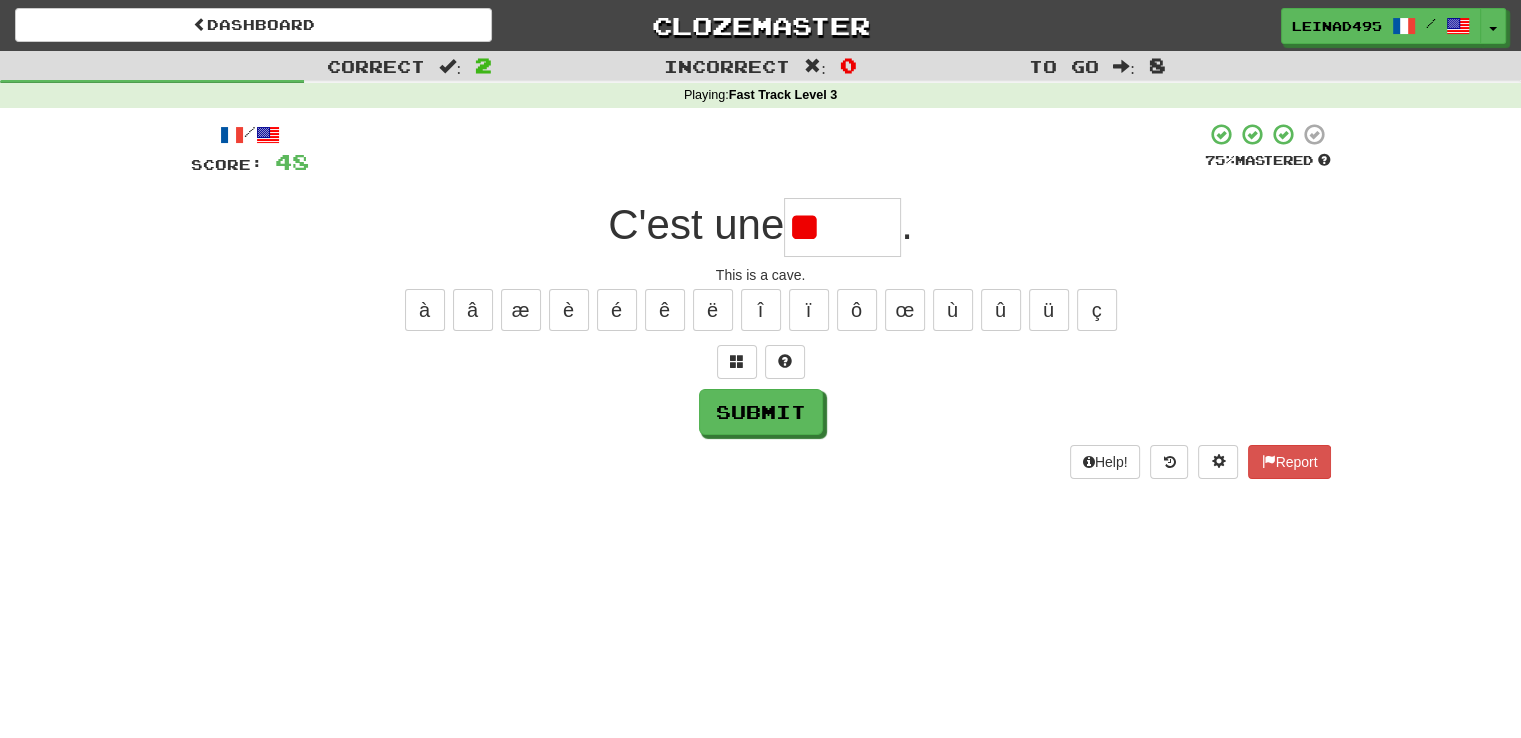 type on "*" 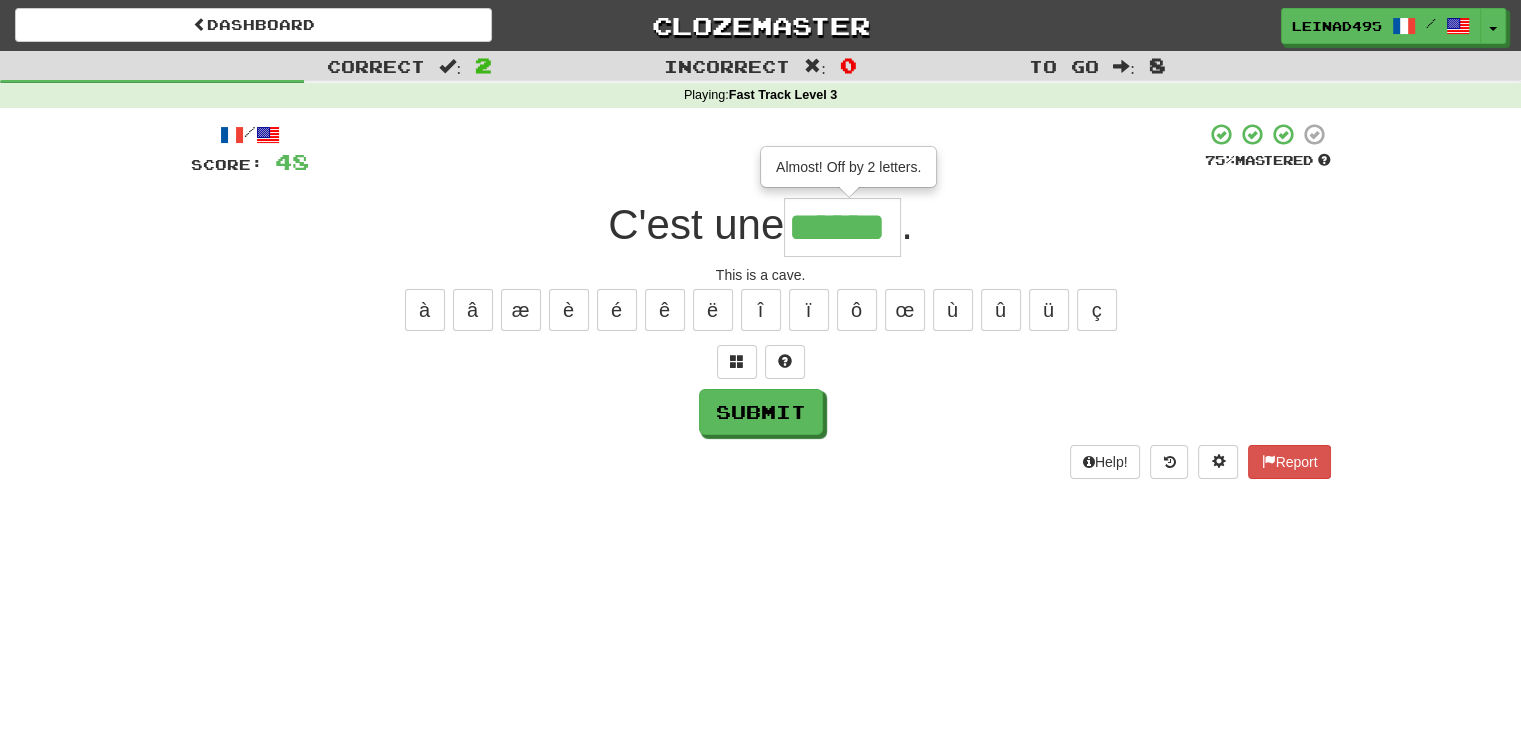 type on "******" 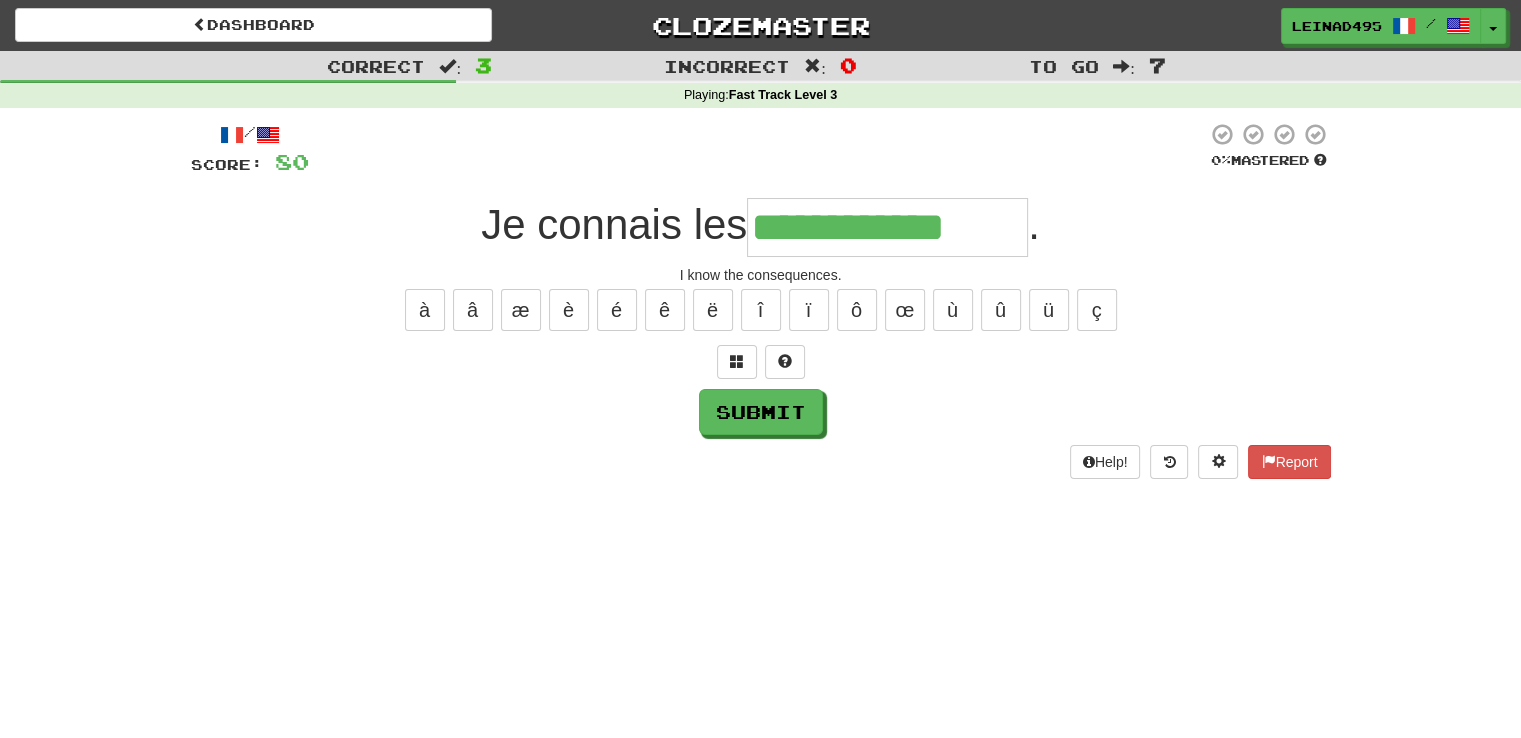 type on "**********" 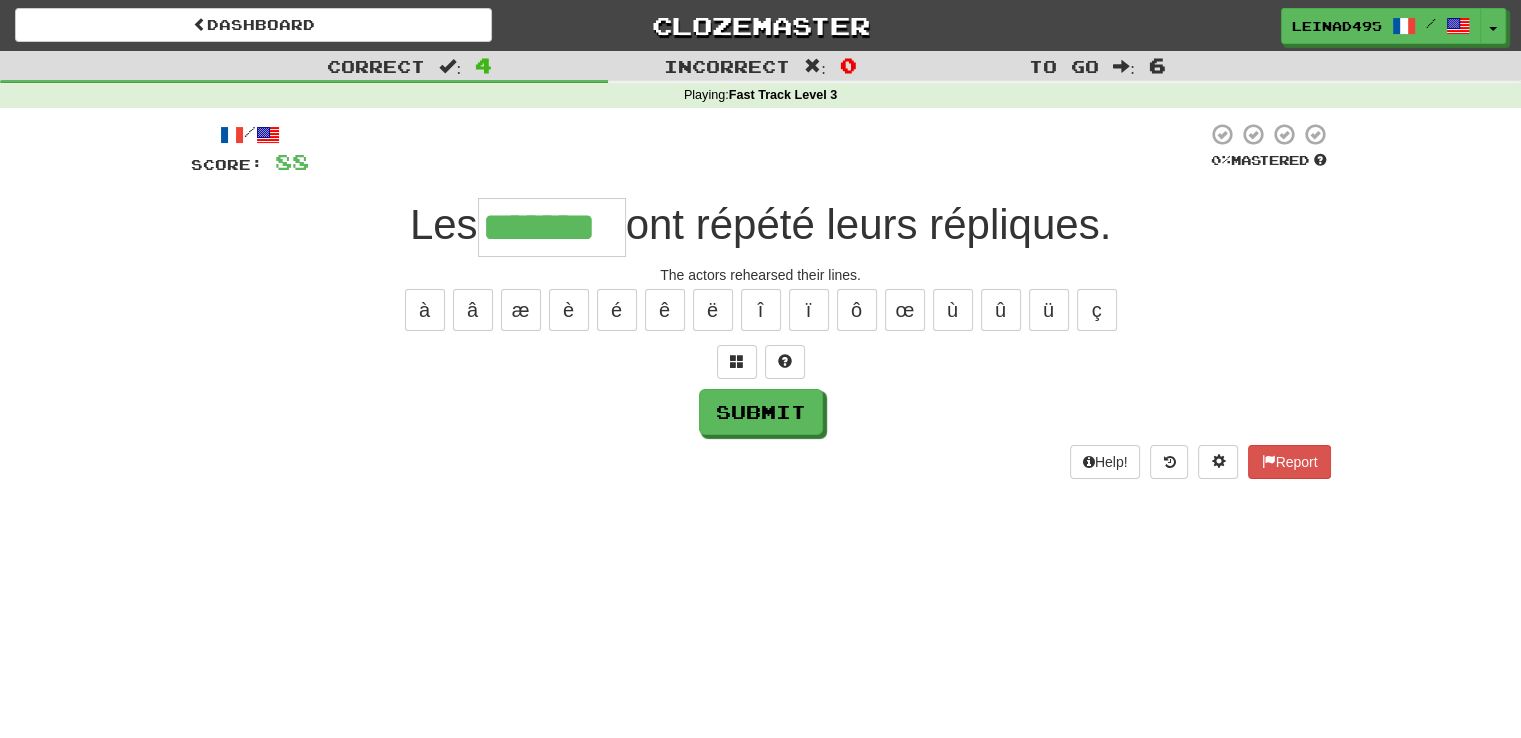 type on "*******" 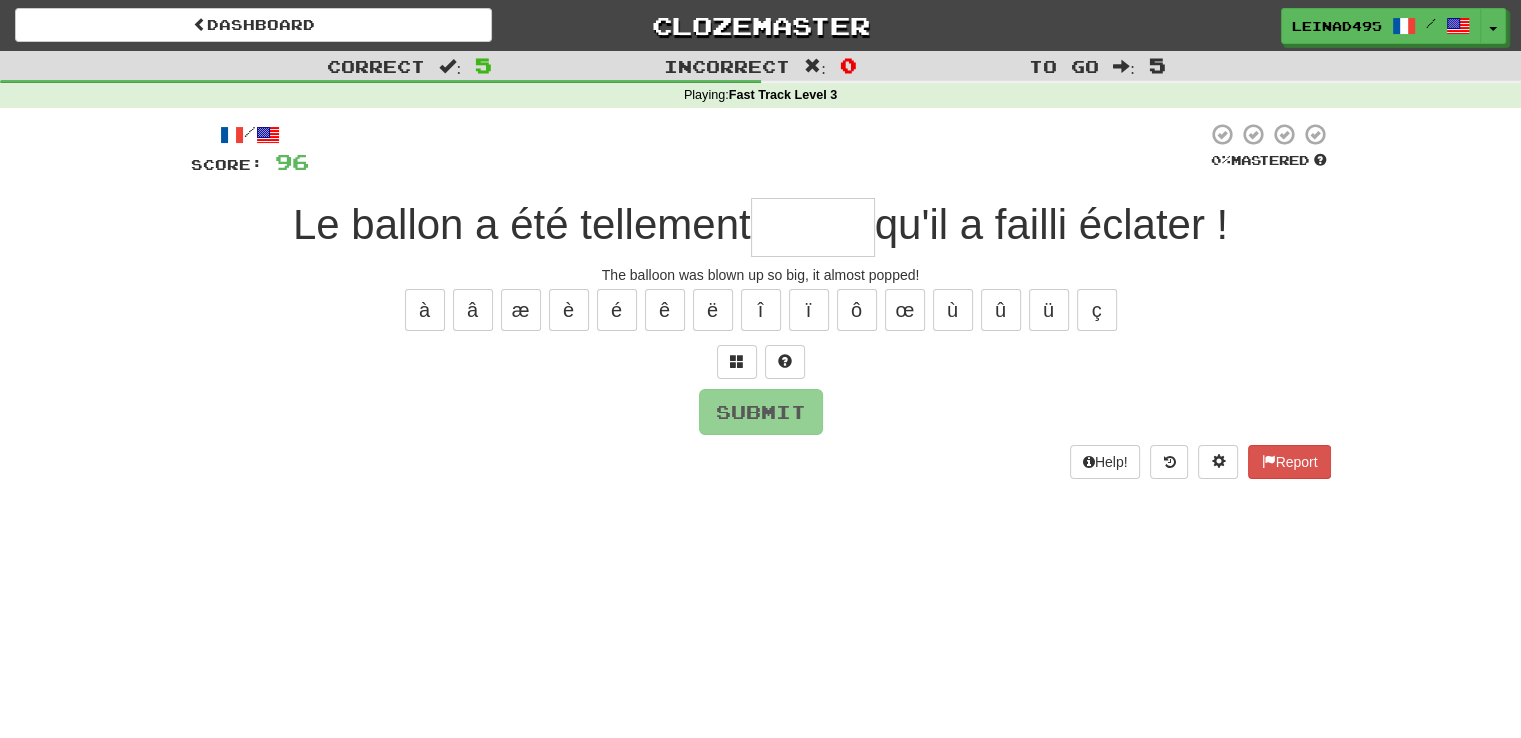 type on "*" 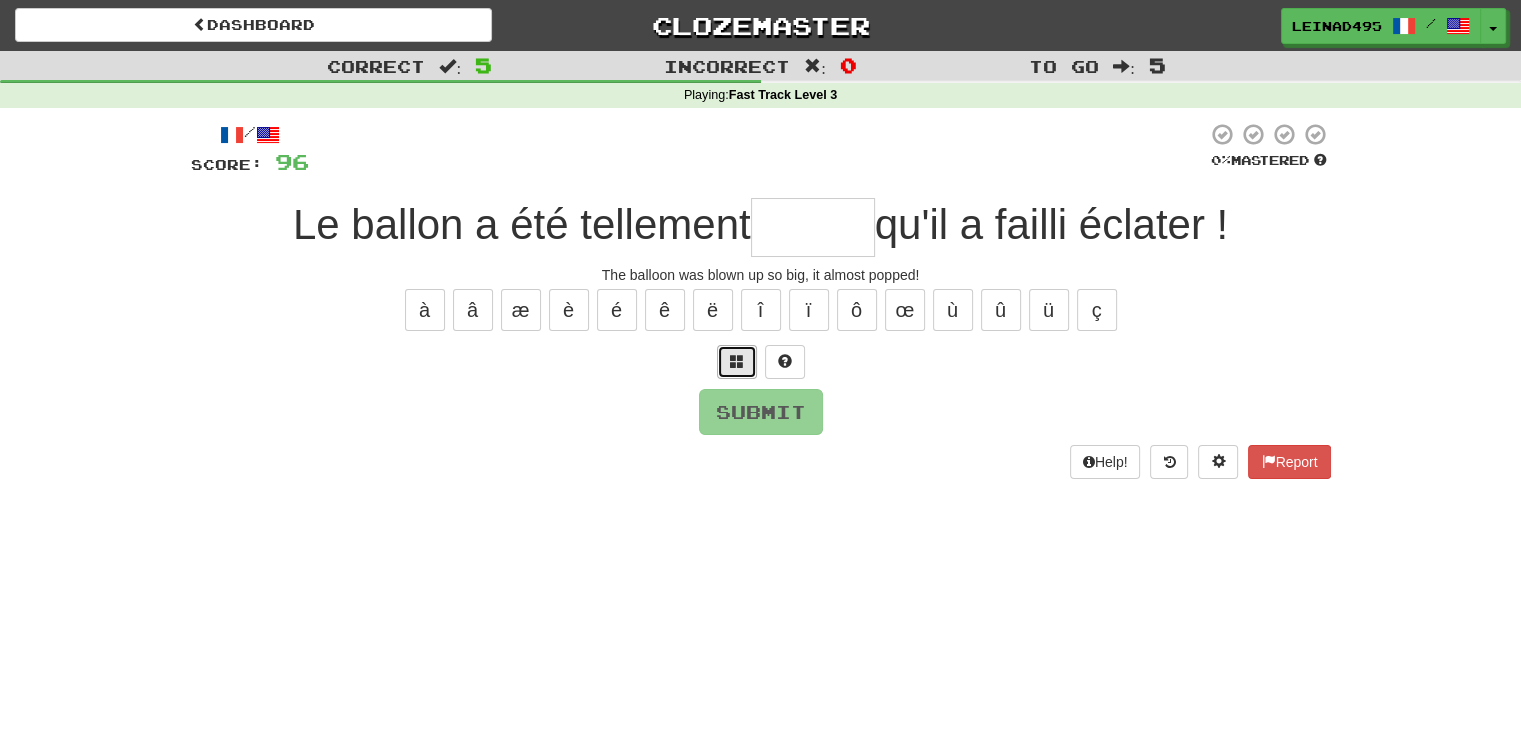 click at bounding box center (737, 361) 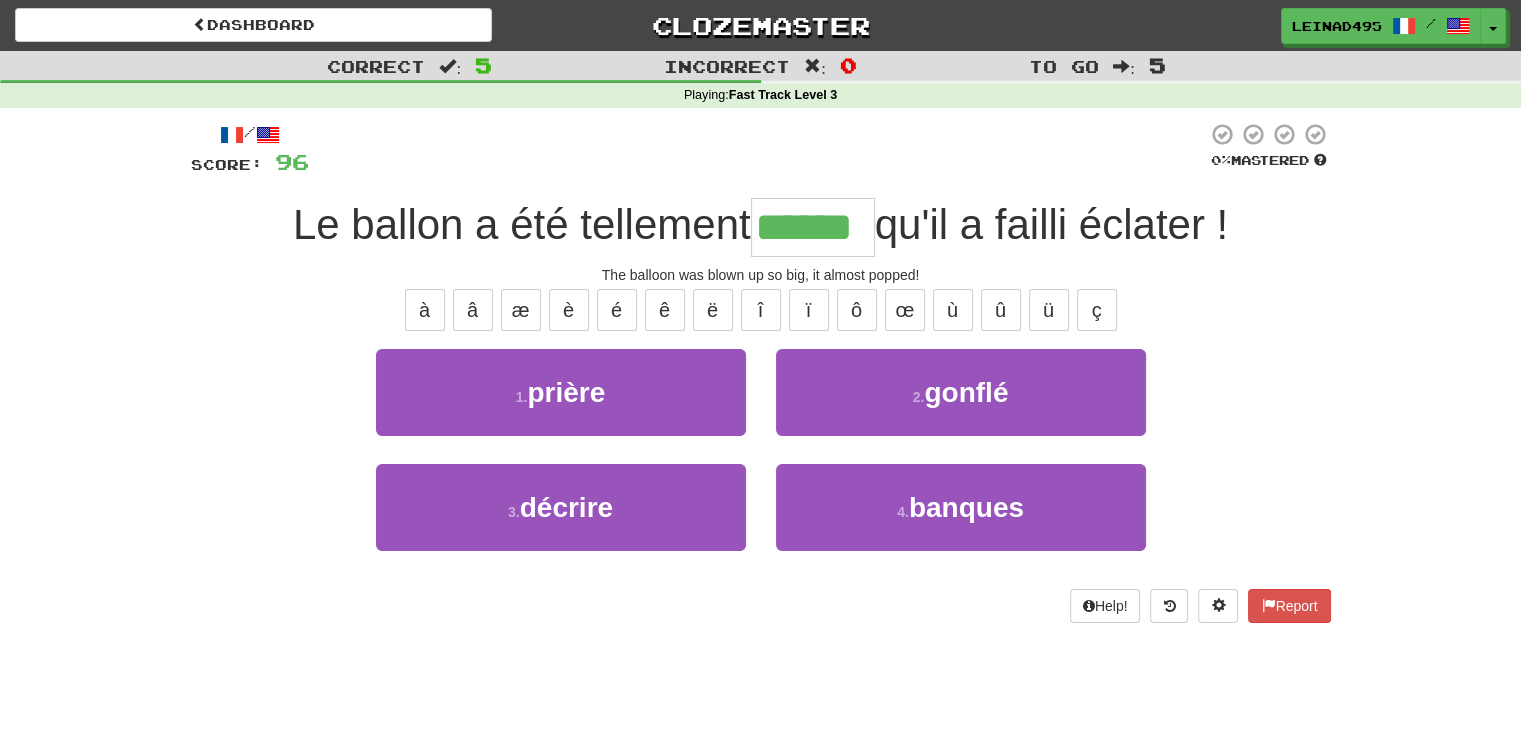 type on "******" 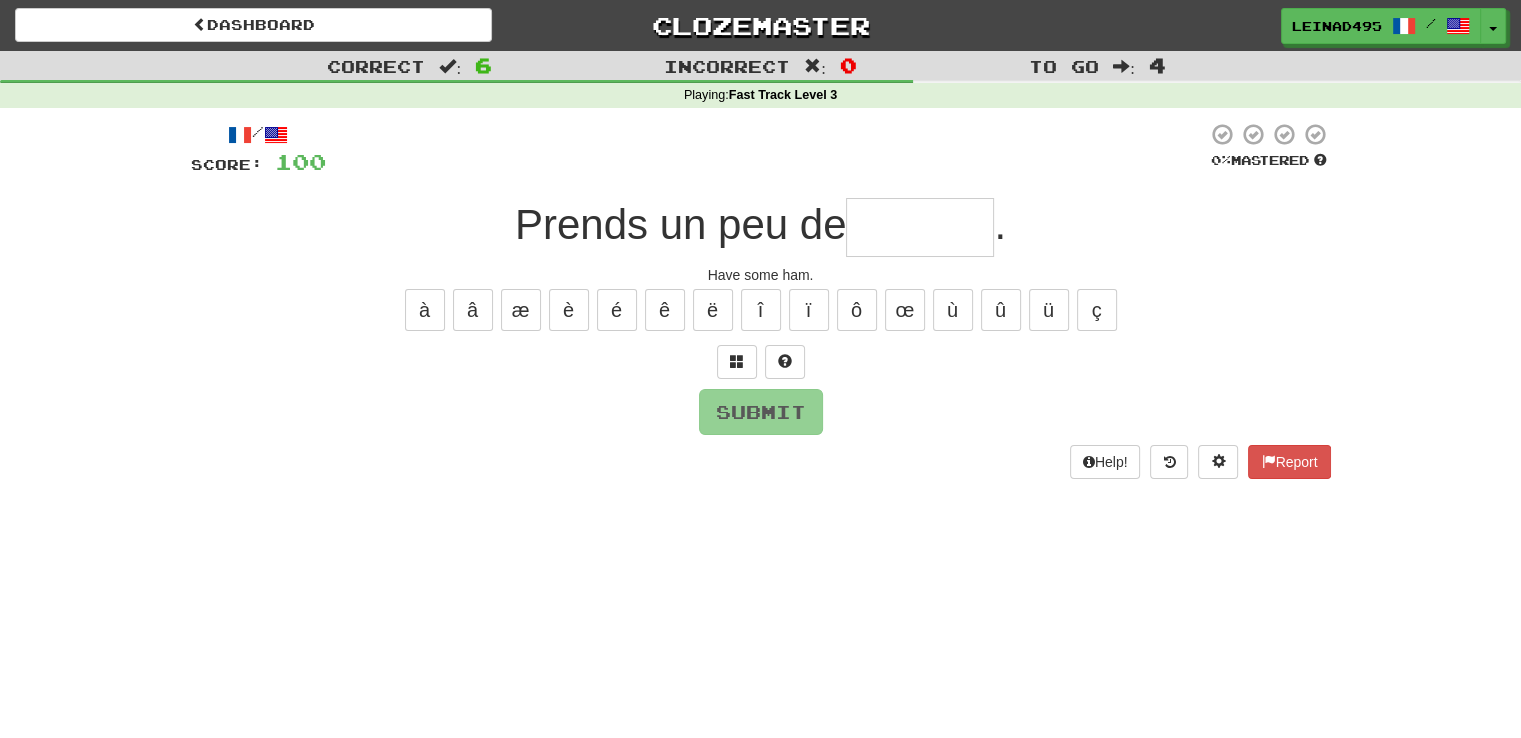 type on "*" 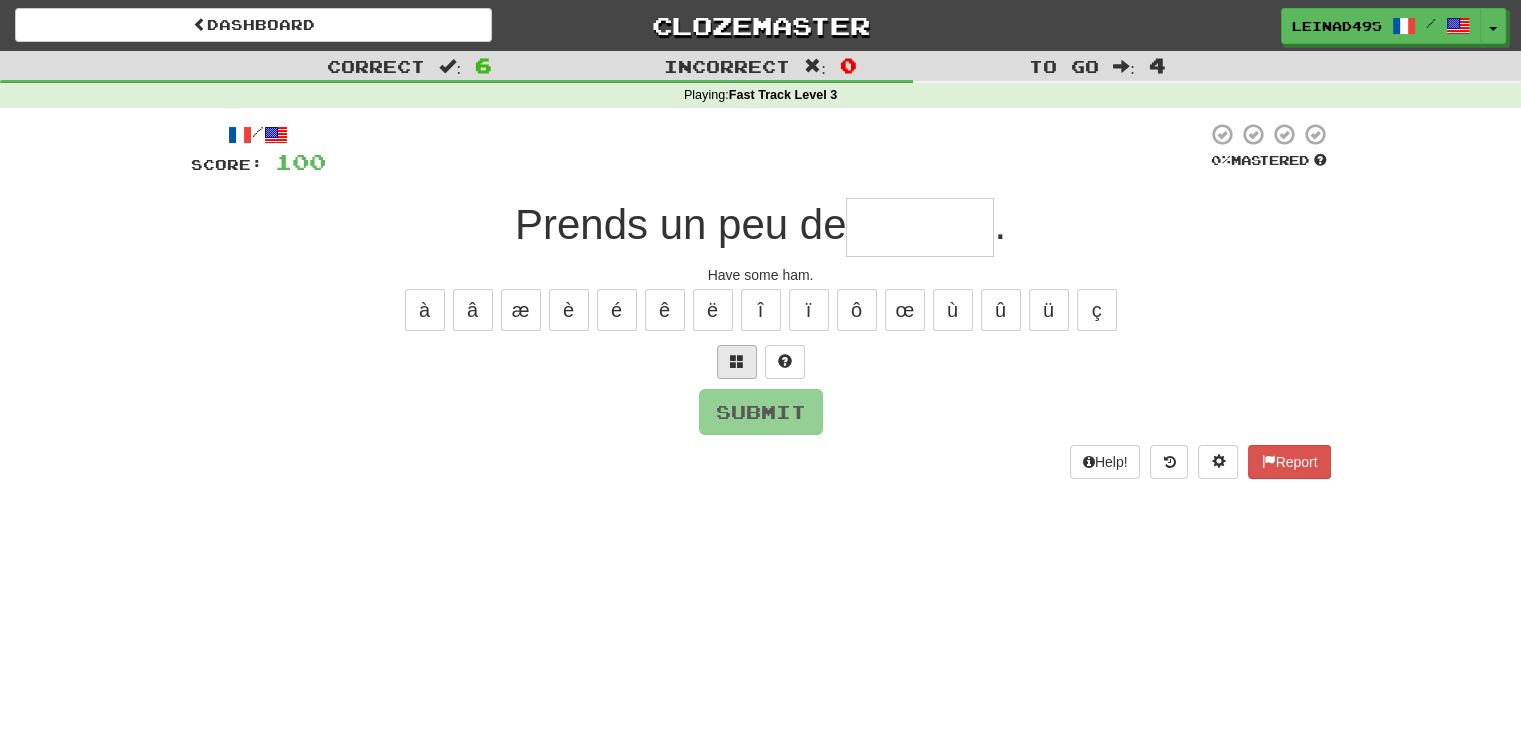 type on "*" 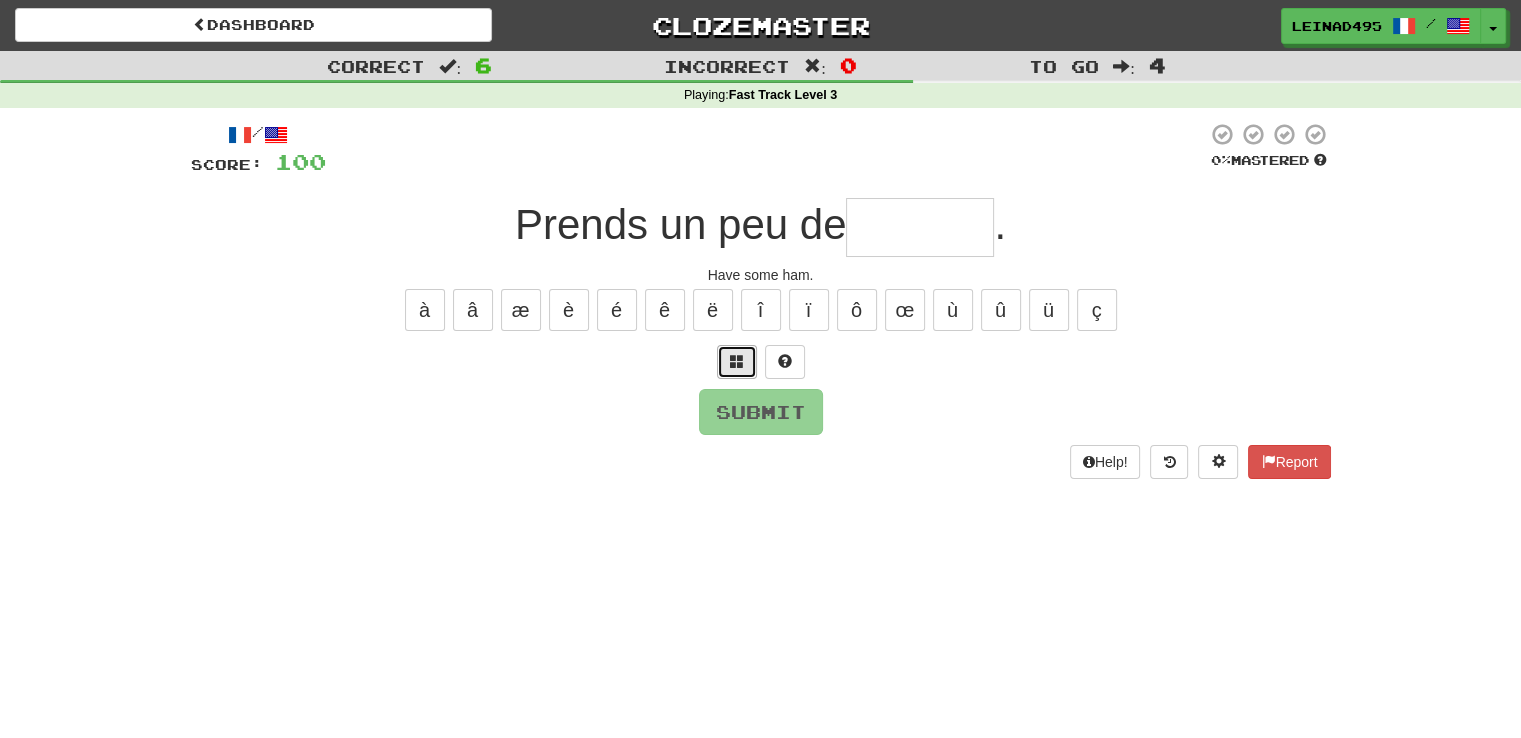 click at bounding box center [737, 362] 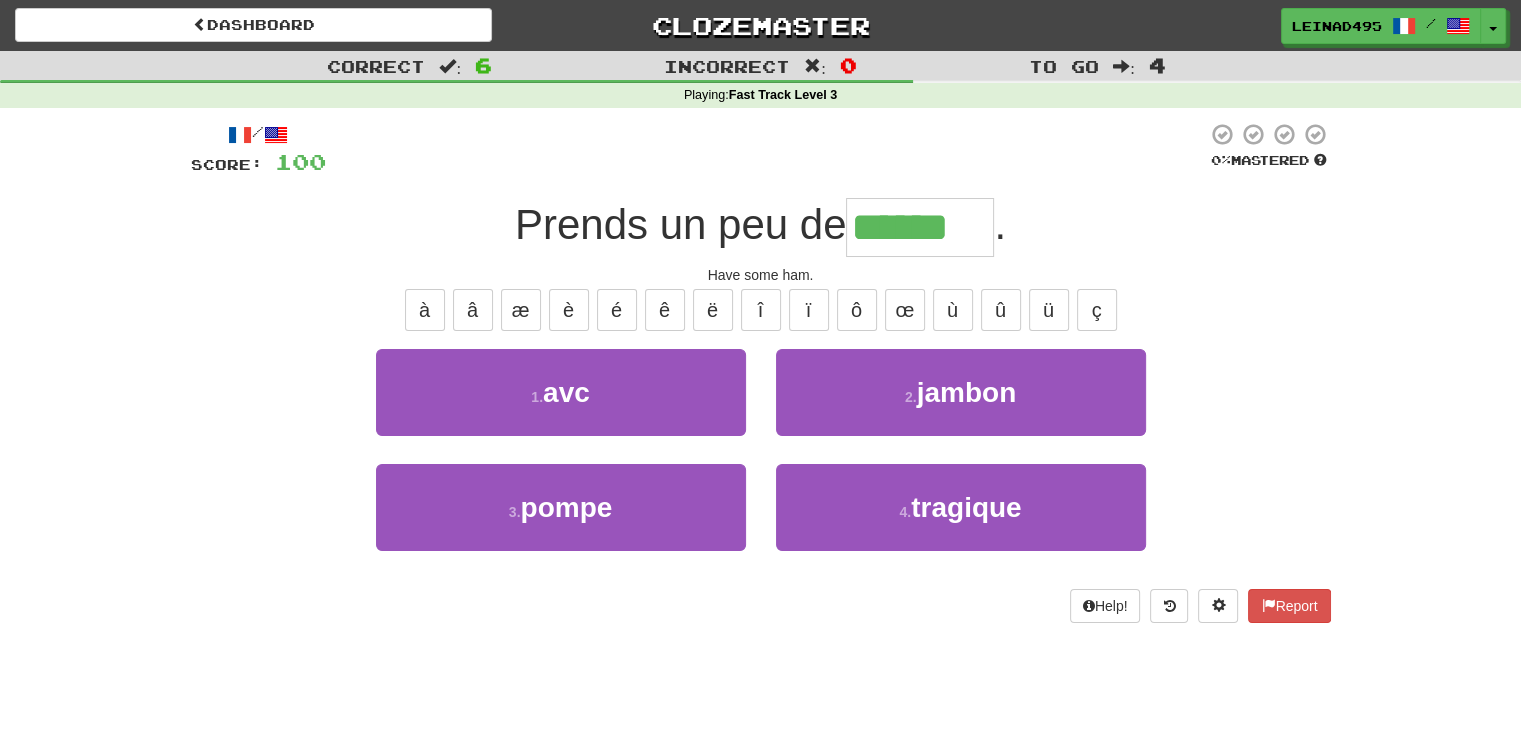 type on "******" 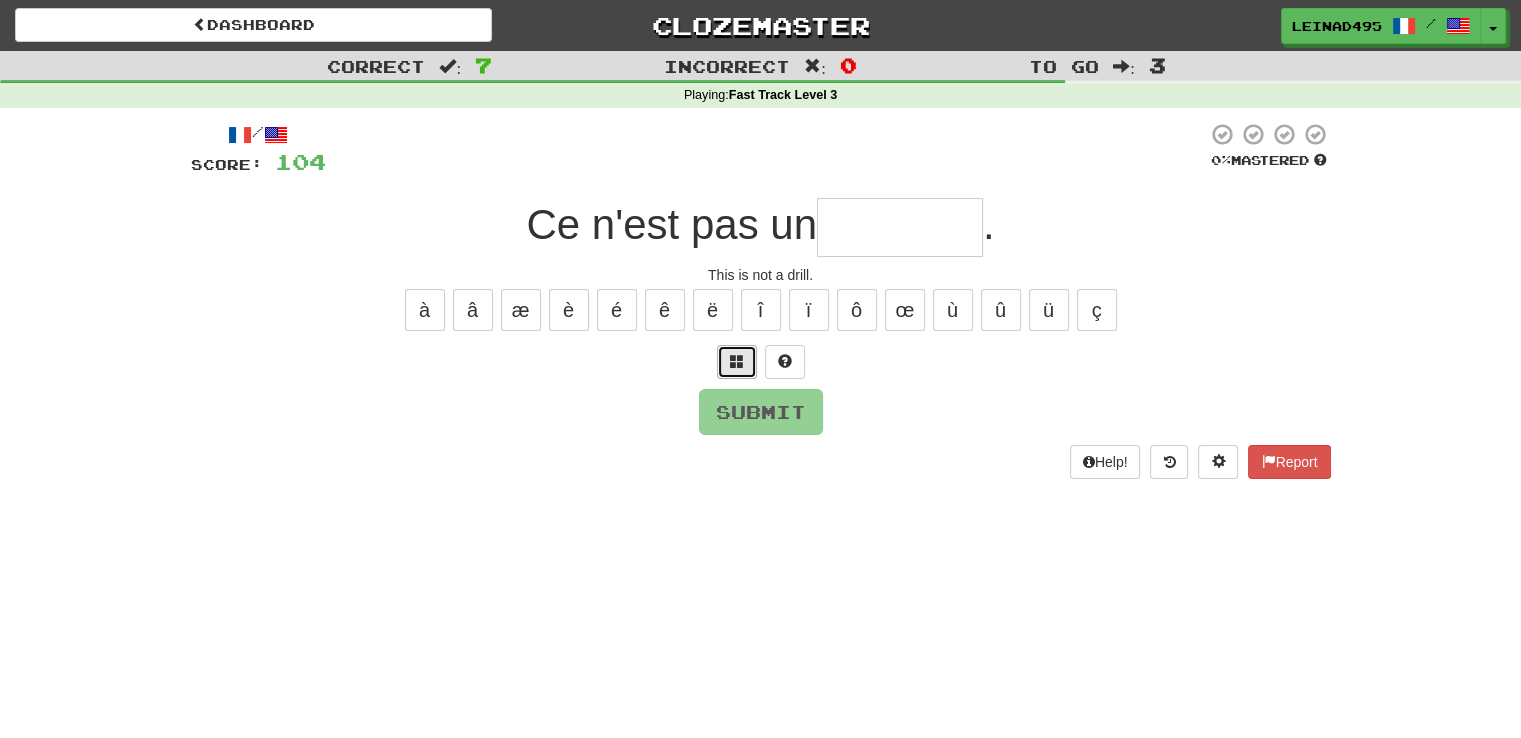click at bounding box center (737, 361) 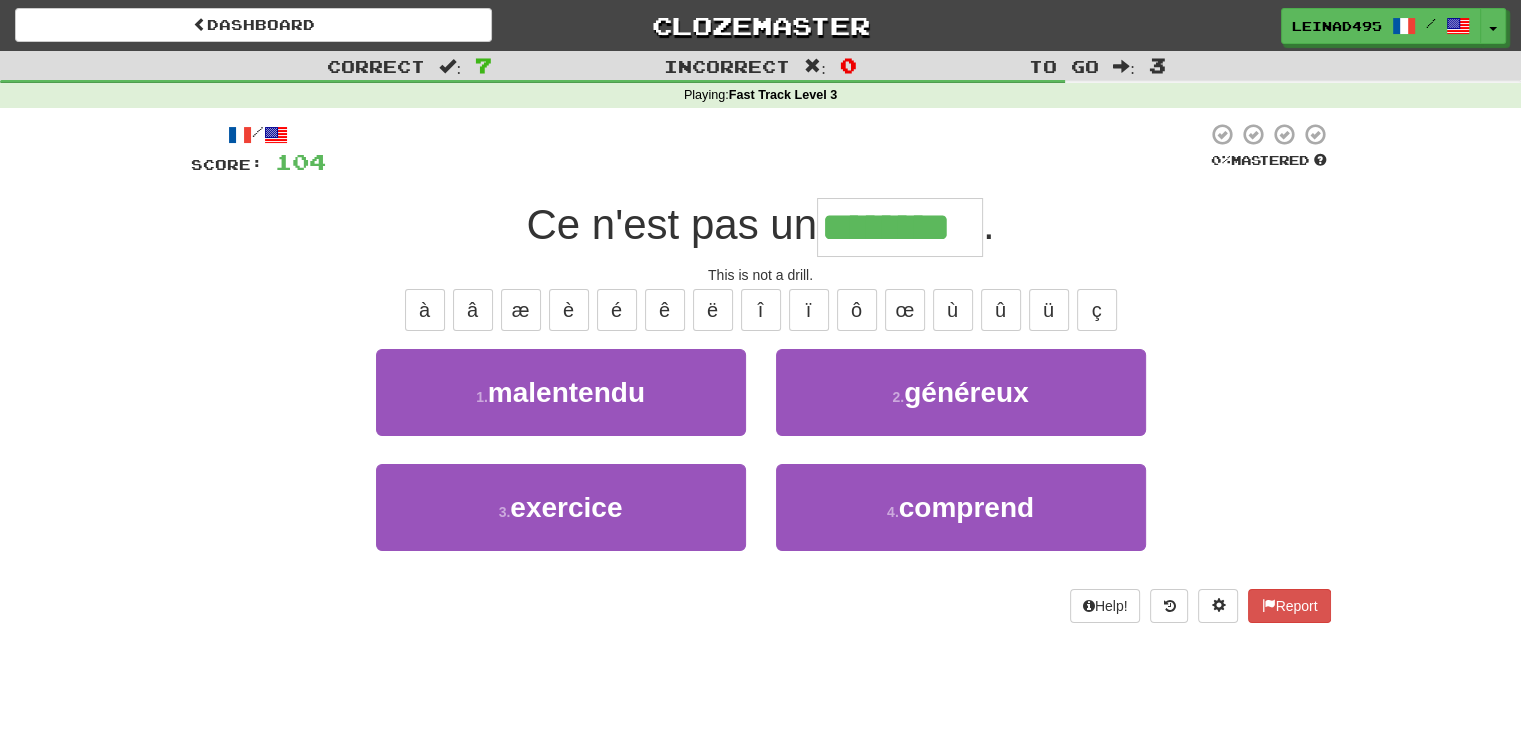 type on "********" 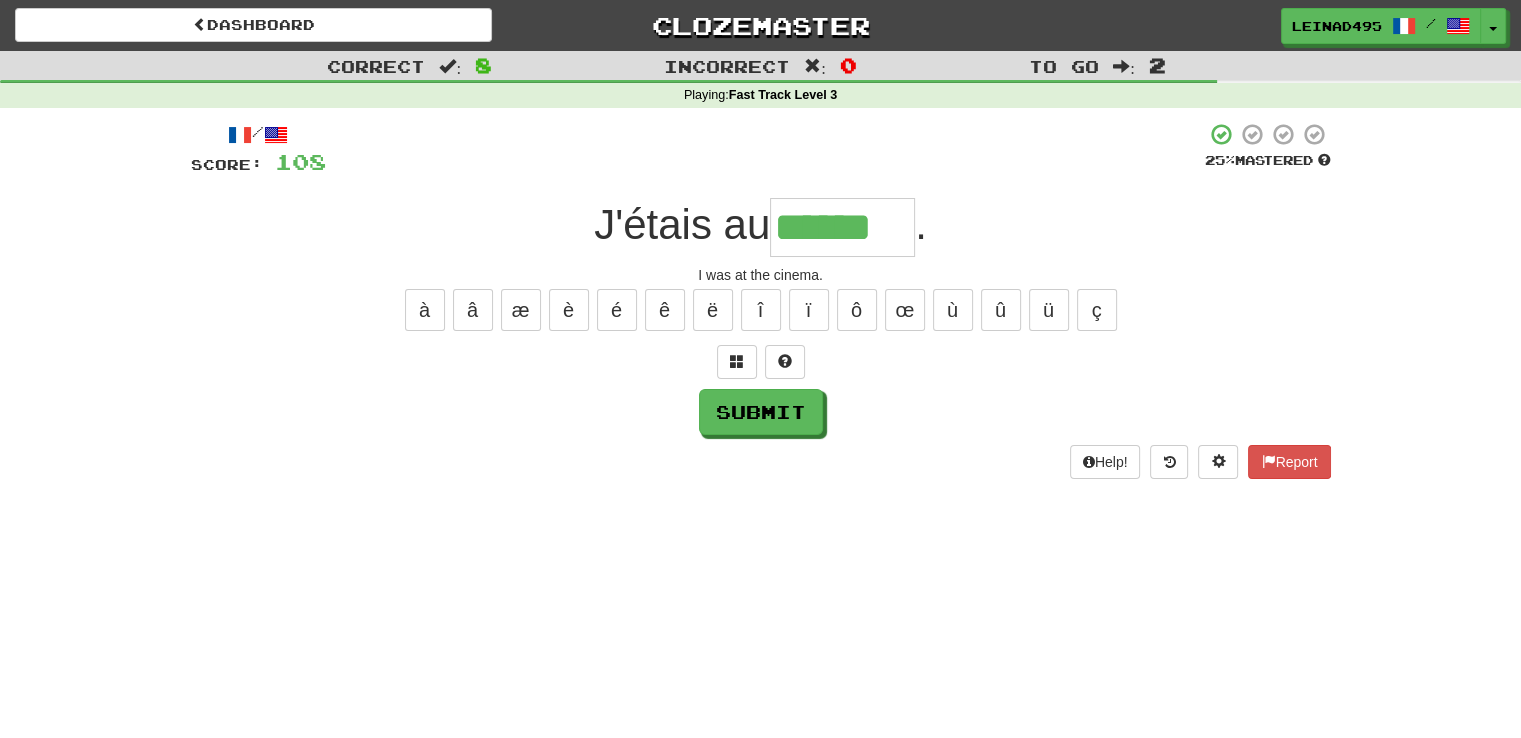 type on "******" 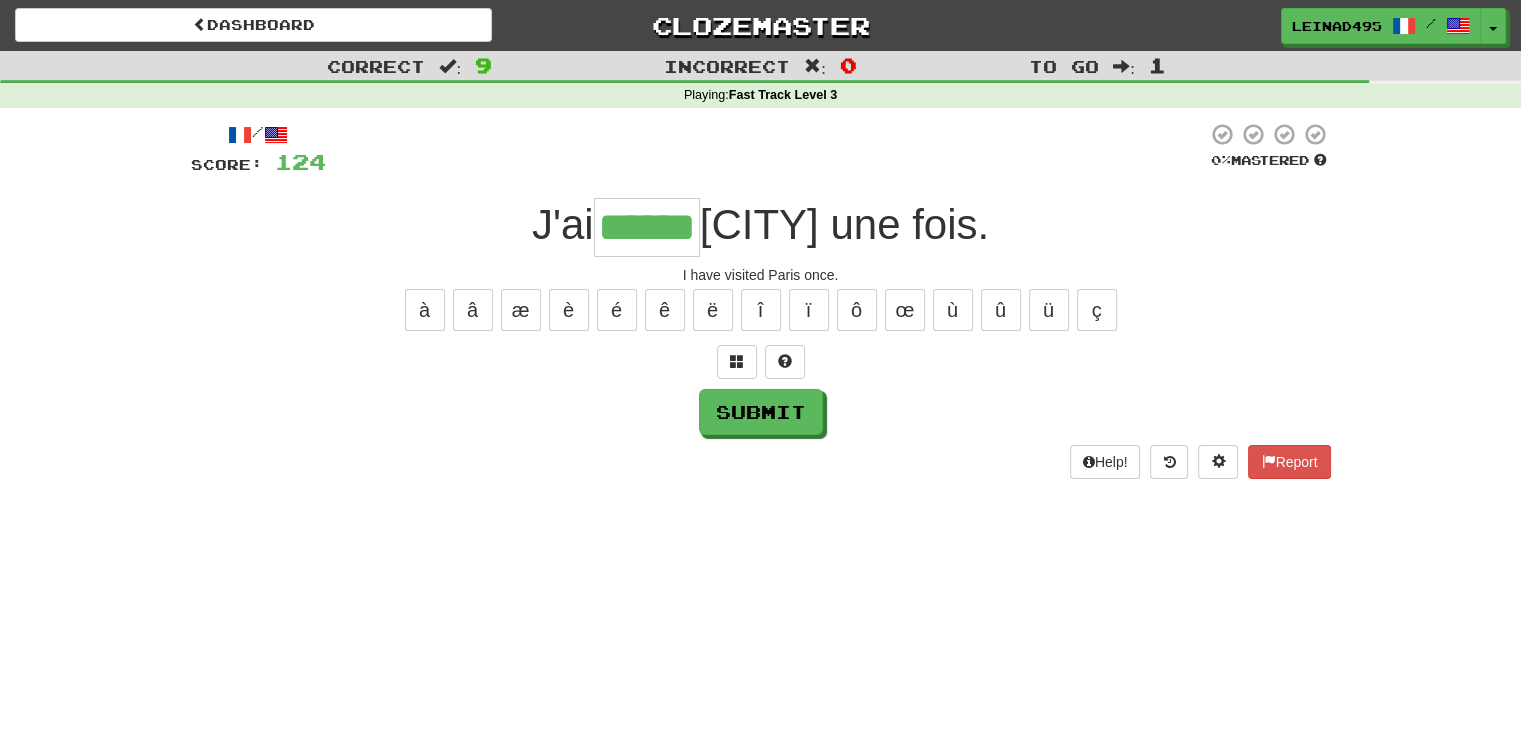 type on "******" 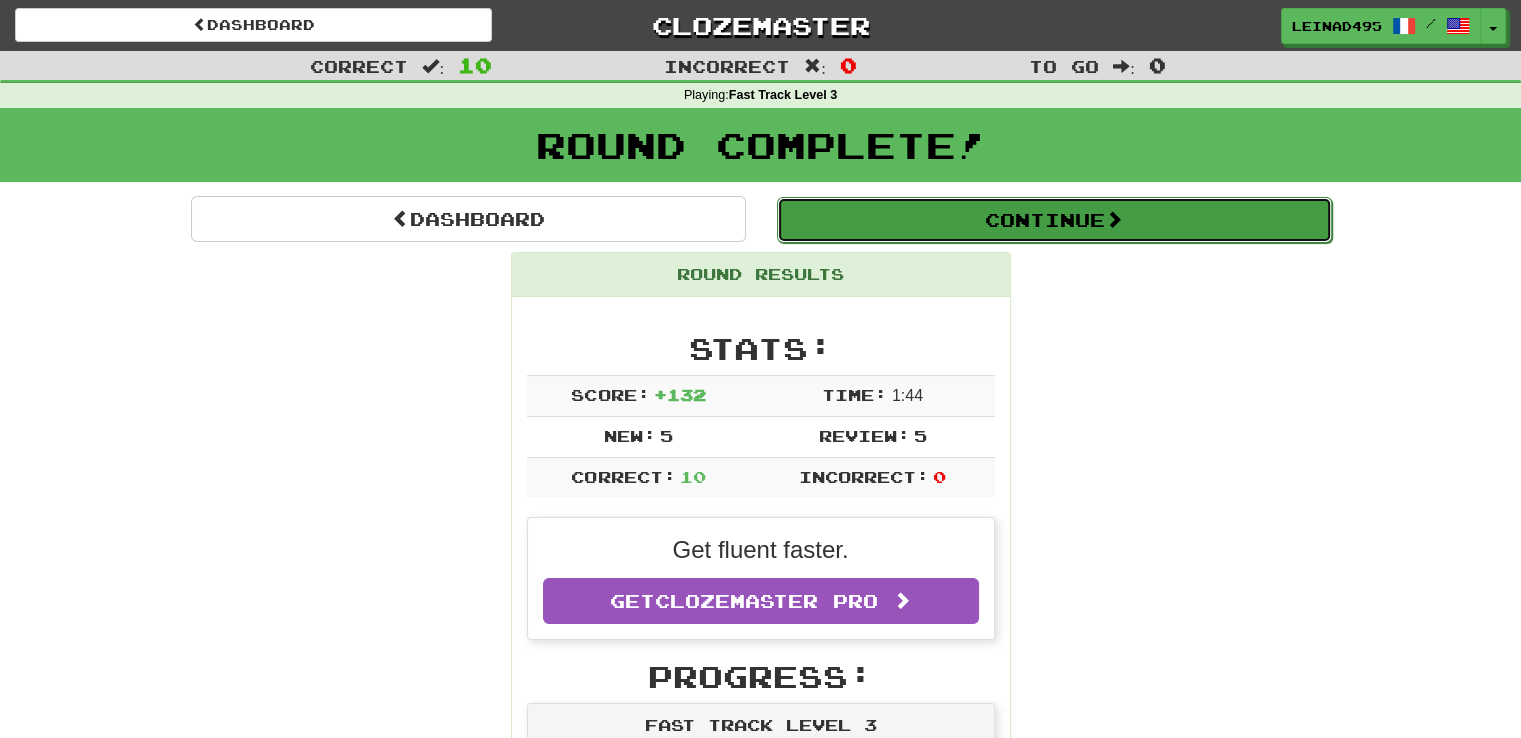 click on "Continue" at bounding box center [1054, 220] 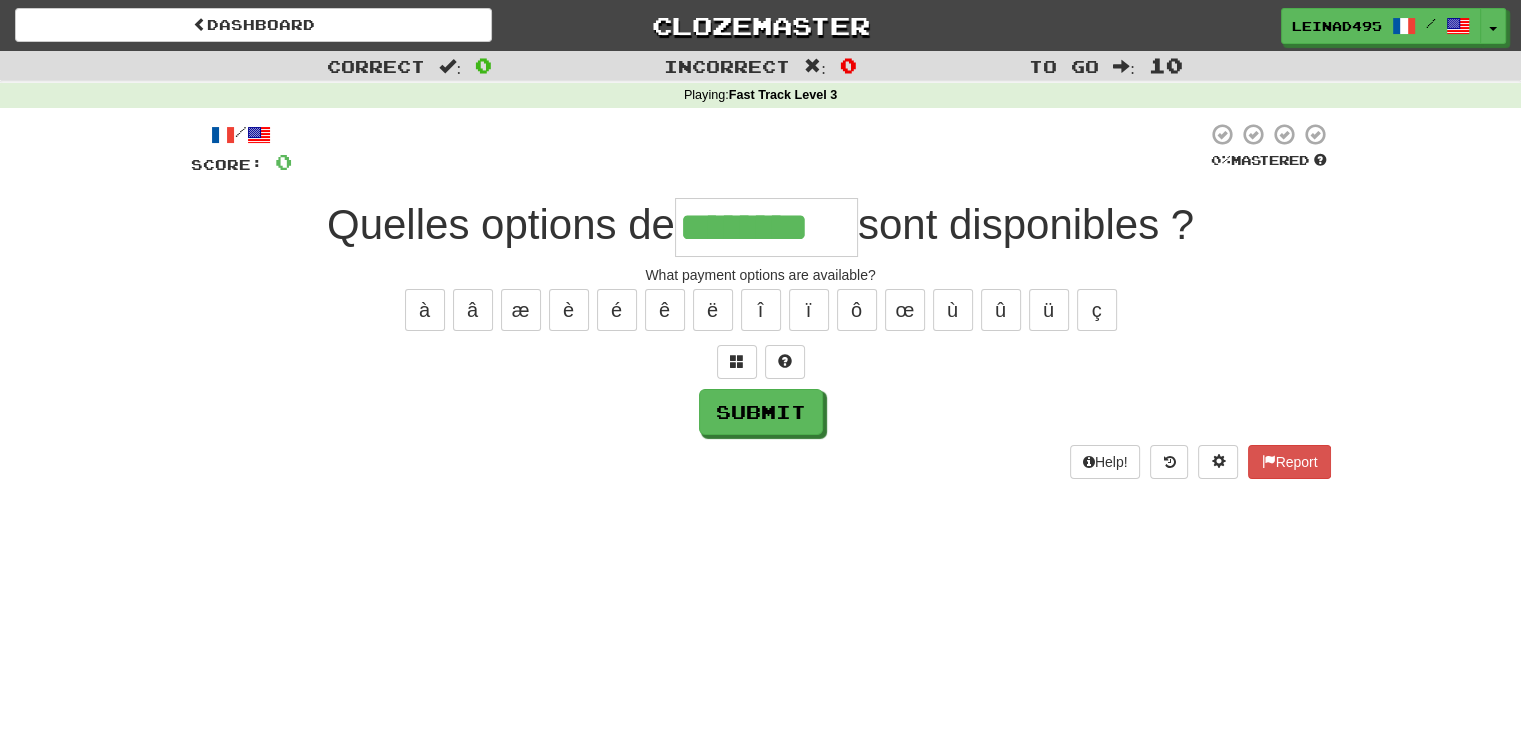 type on "********" 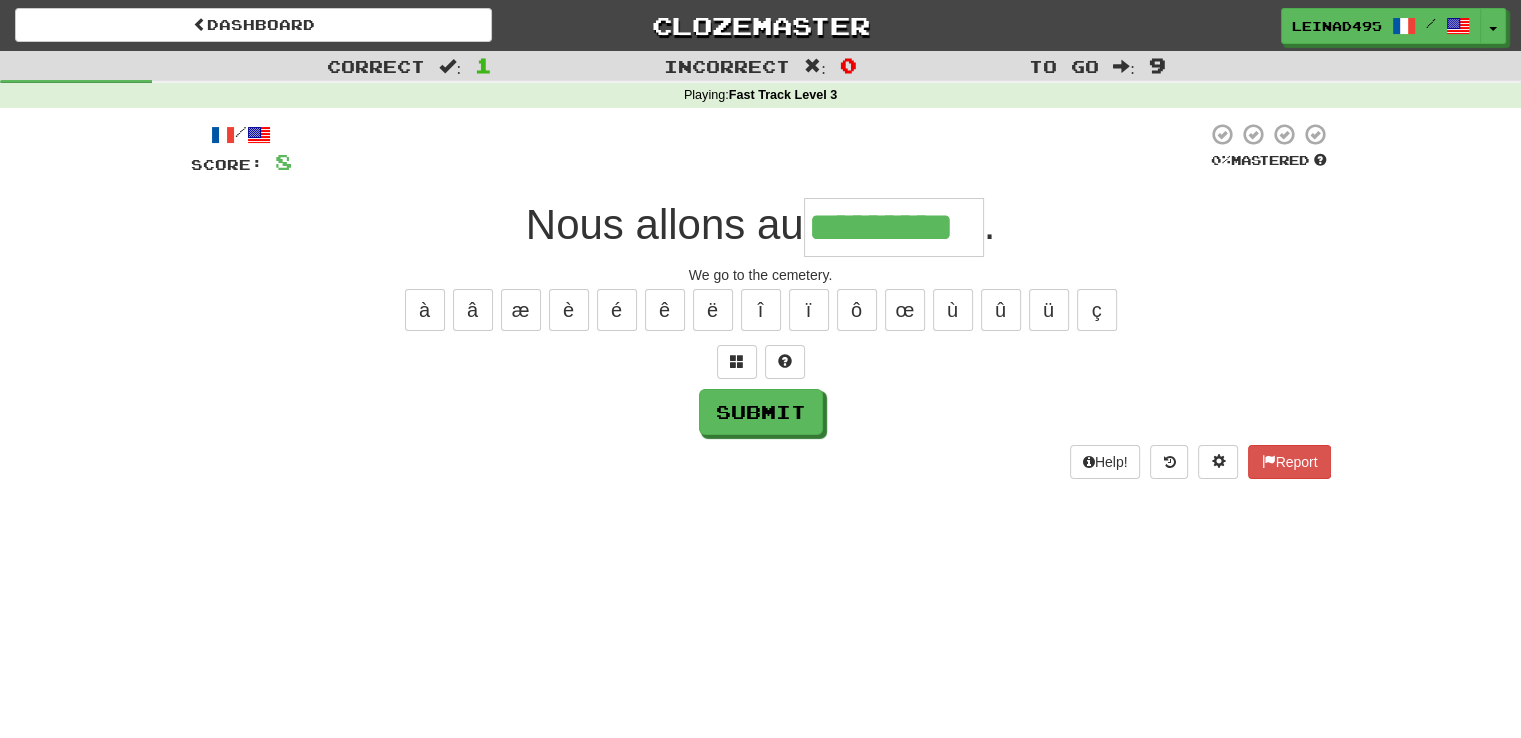 type on "*********" 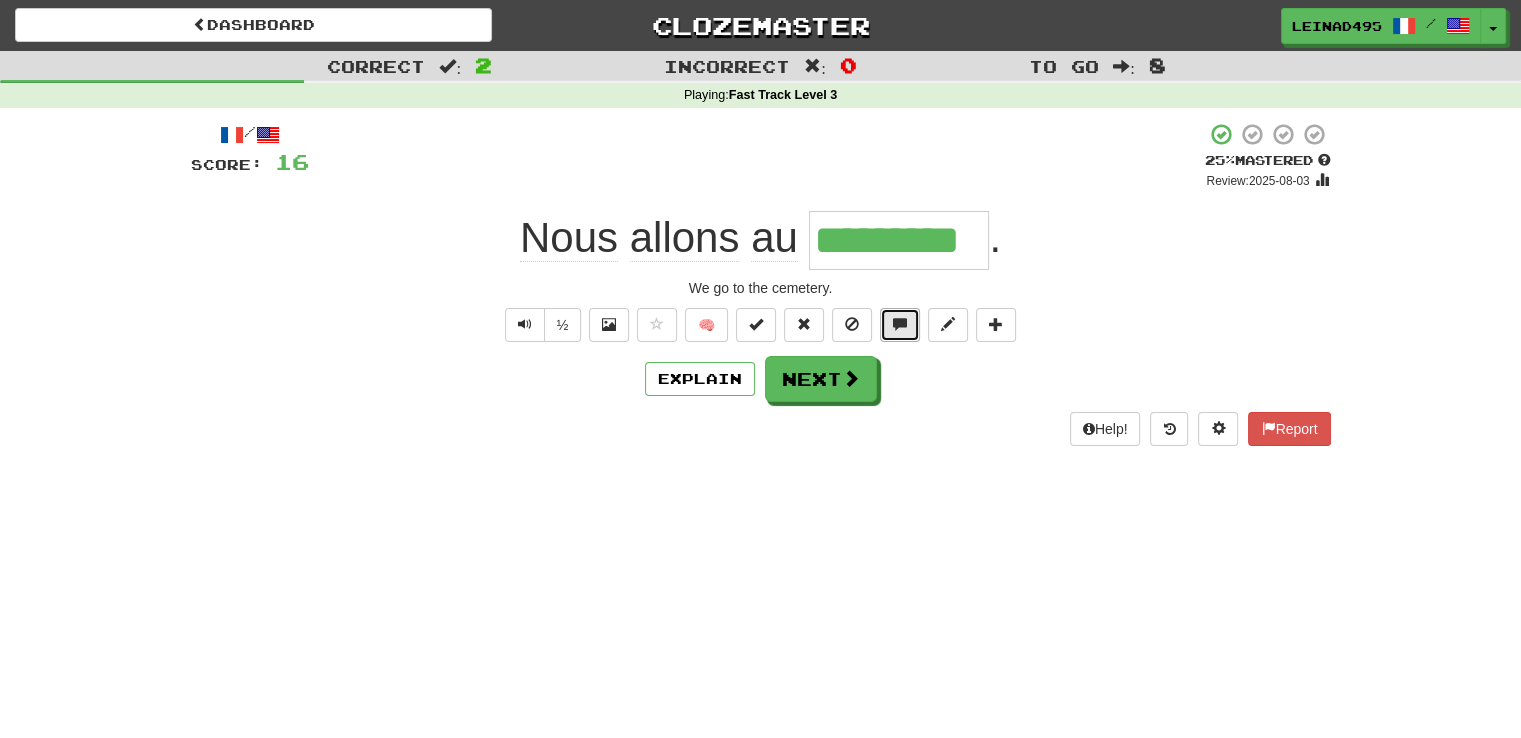 click at bounding box center (900, 324) 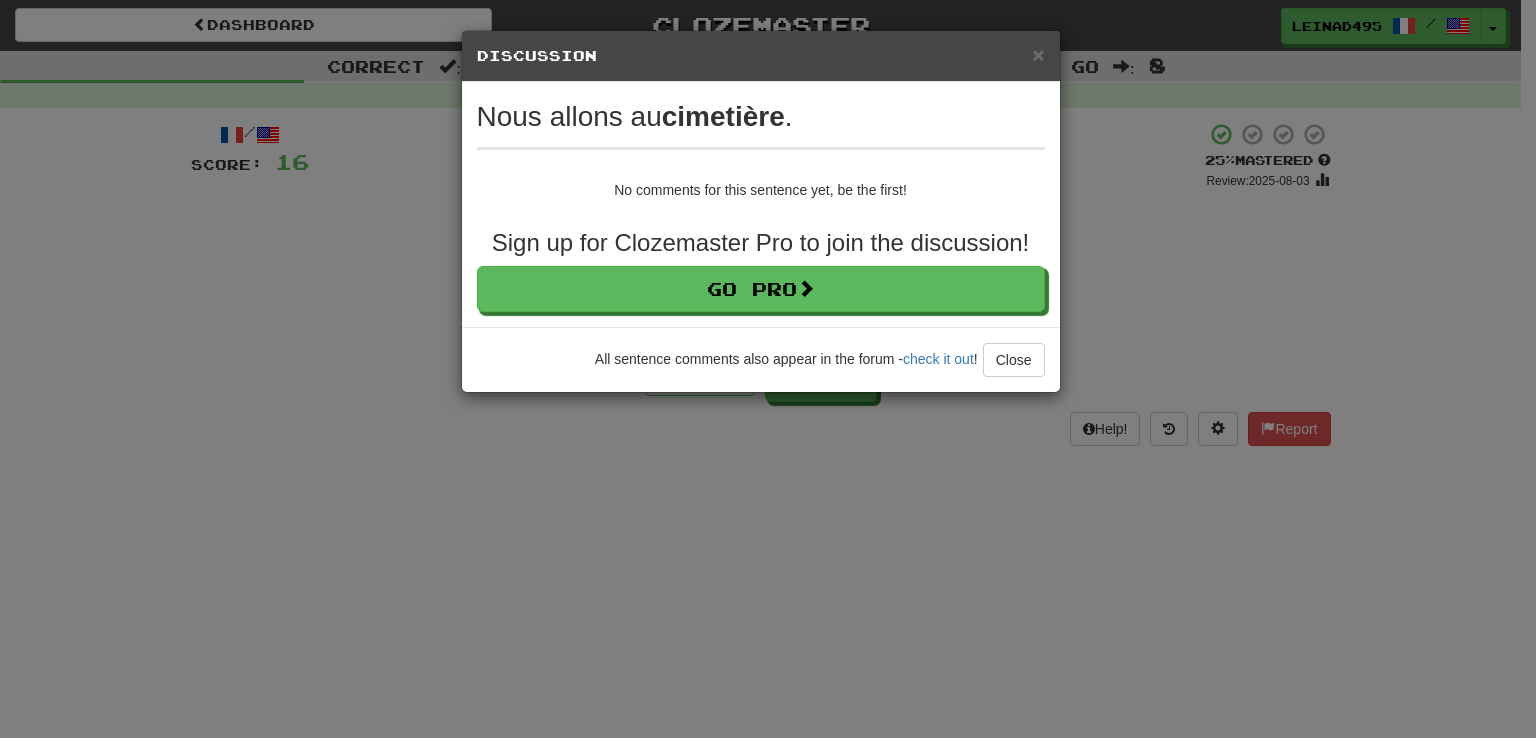 click on "× Discussion View in the forum  Nous allons au  cimetière . No comments for this sentence yet, be the first! Sign up for Clozemaster Pro to join the discussion! Go Pro  All sentence comments also appear in the forum -  check it out ! Close Loading ..." at bounding box center [761, 211] 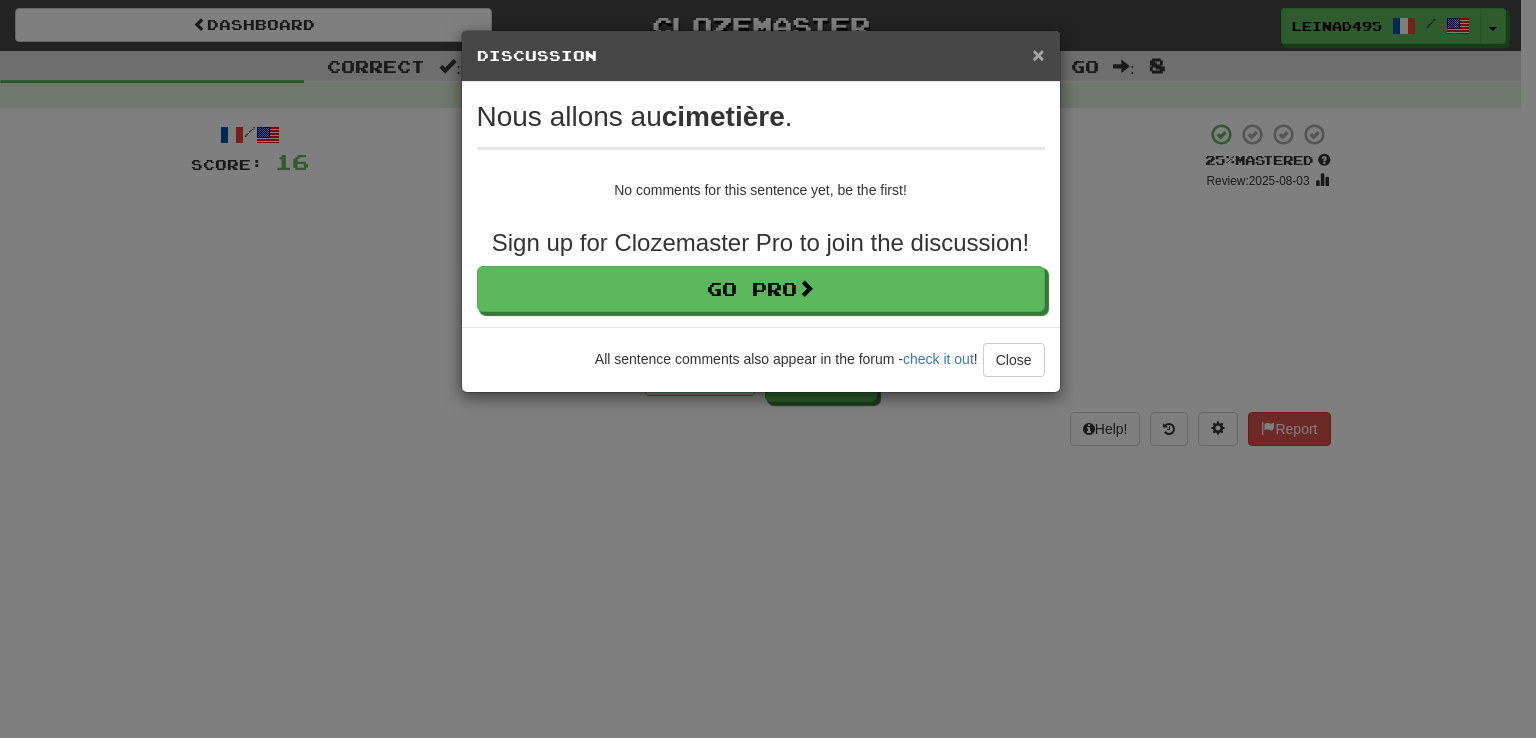 click on "×" at bounding box center (1038, 54) 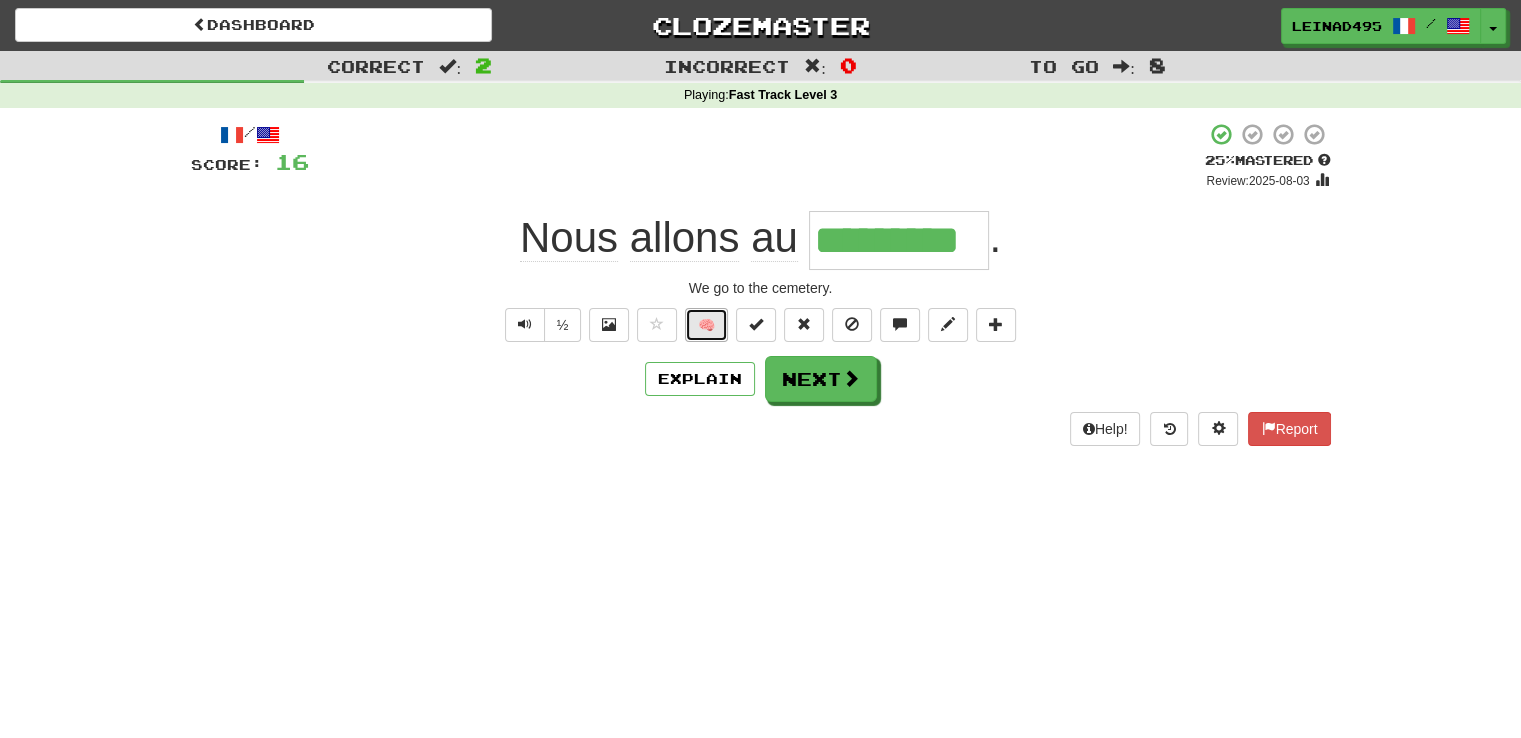 click on "🧠" at bounding box center [706, 325] 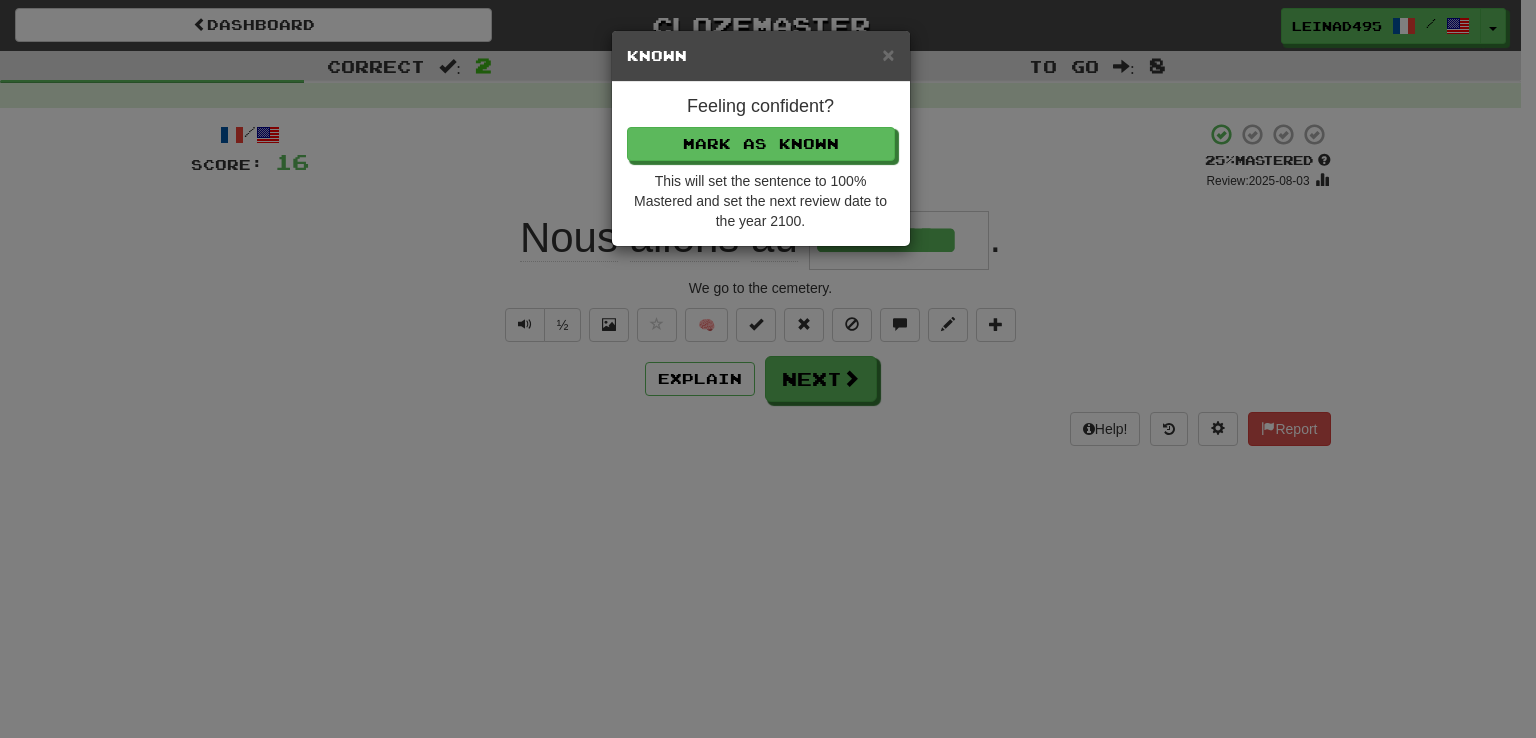 click on "Known" at bounding box center [761, 56] 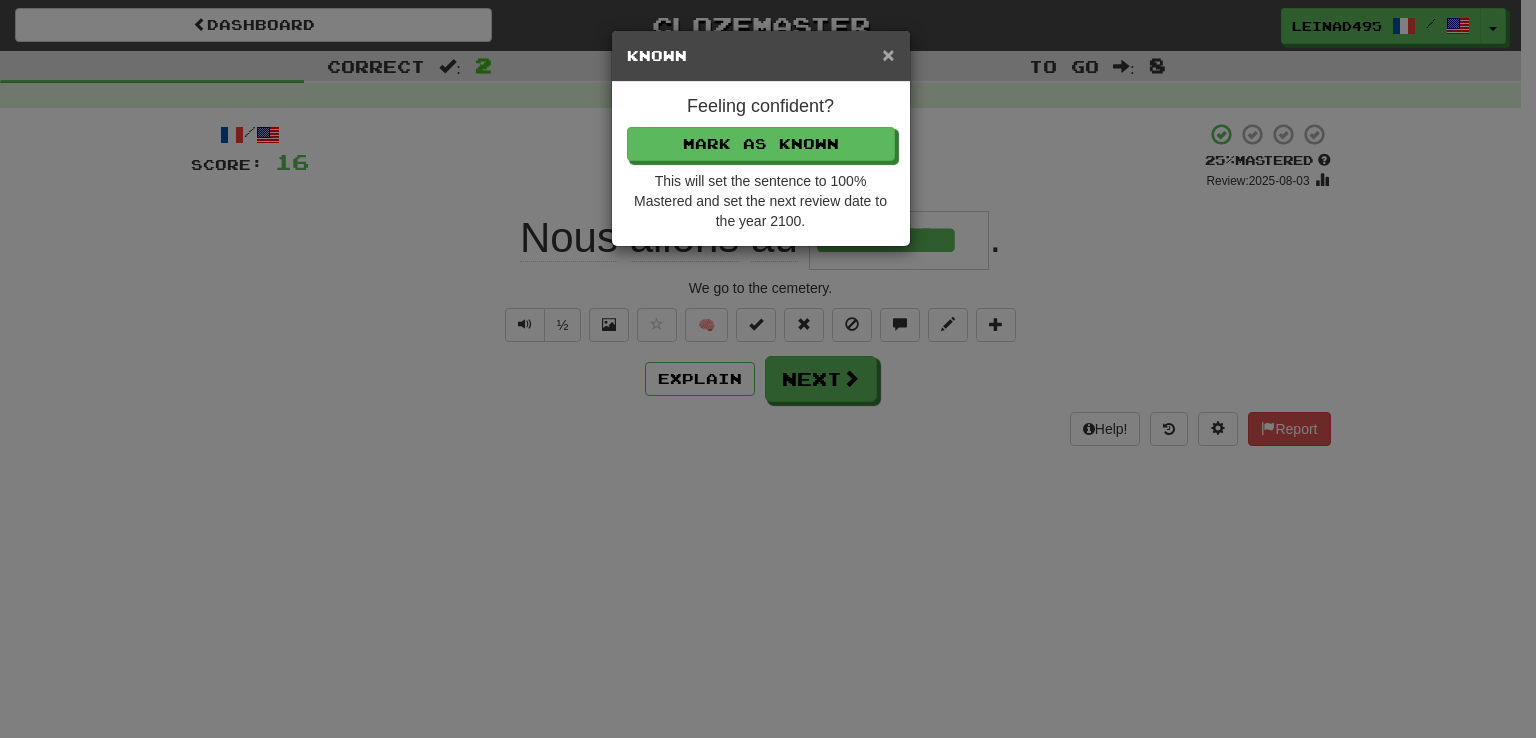 click on "×" at bounding box center (888, 54) 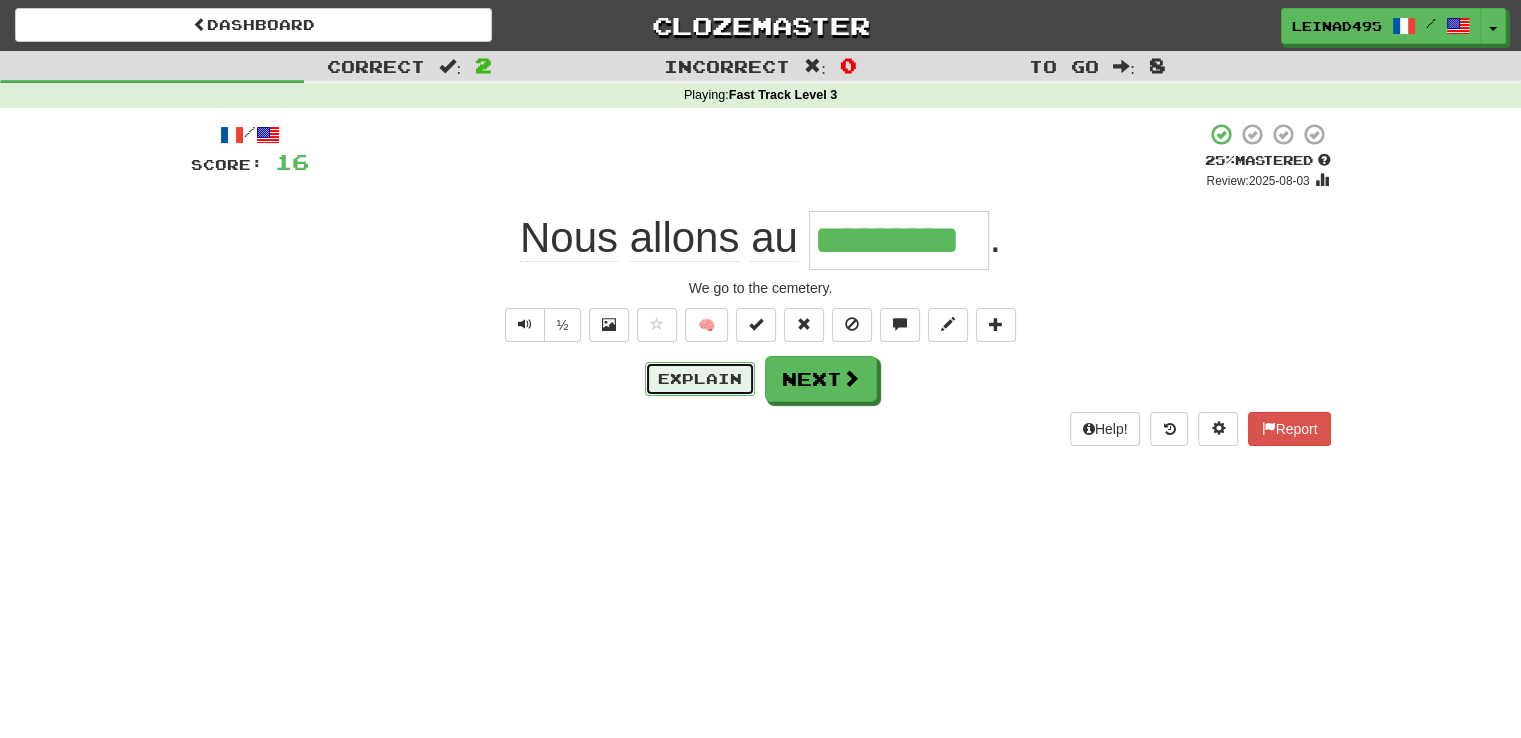 click on "Explain" at bounding box center [700, 379] 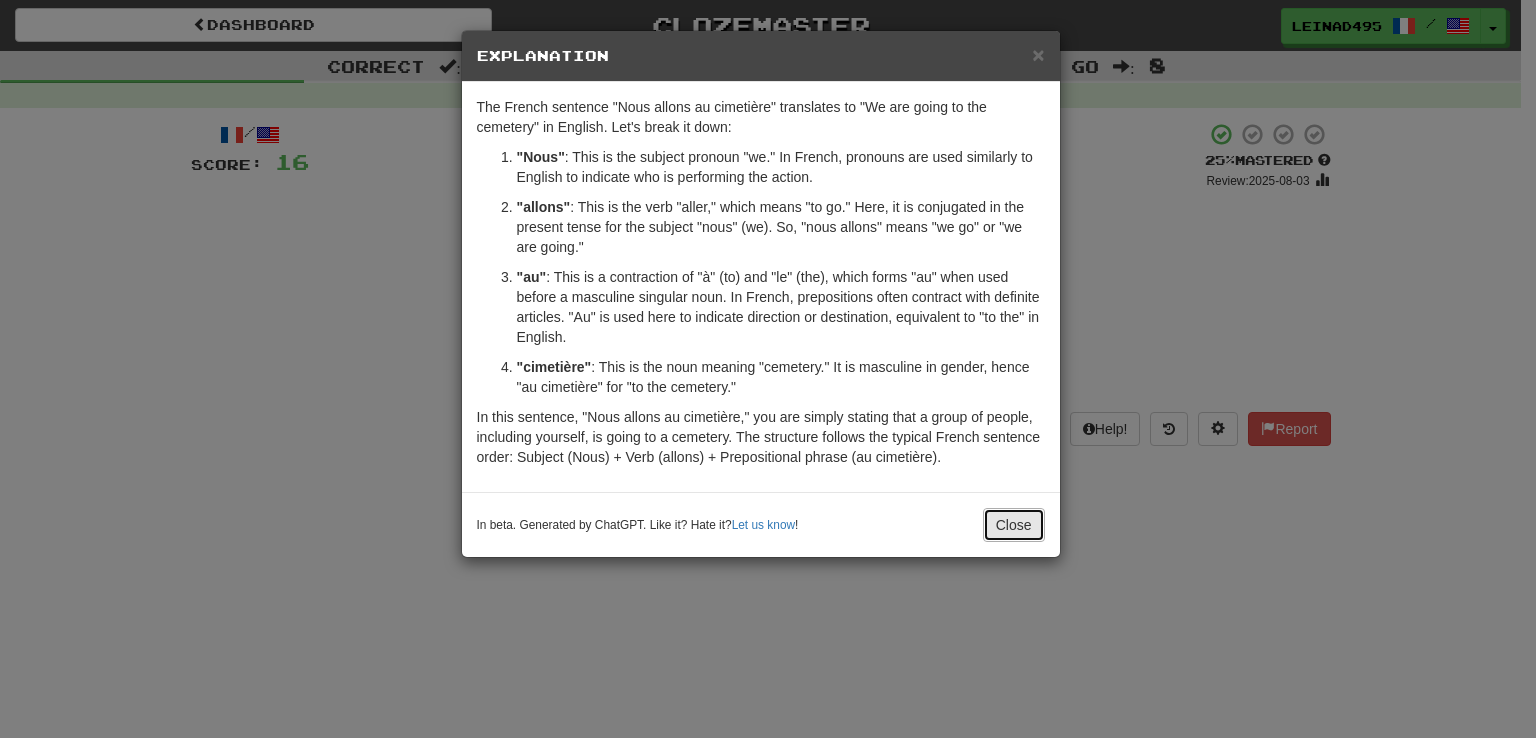 click on "Close" at bounding box center (1014, 525) 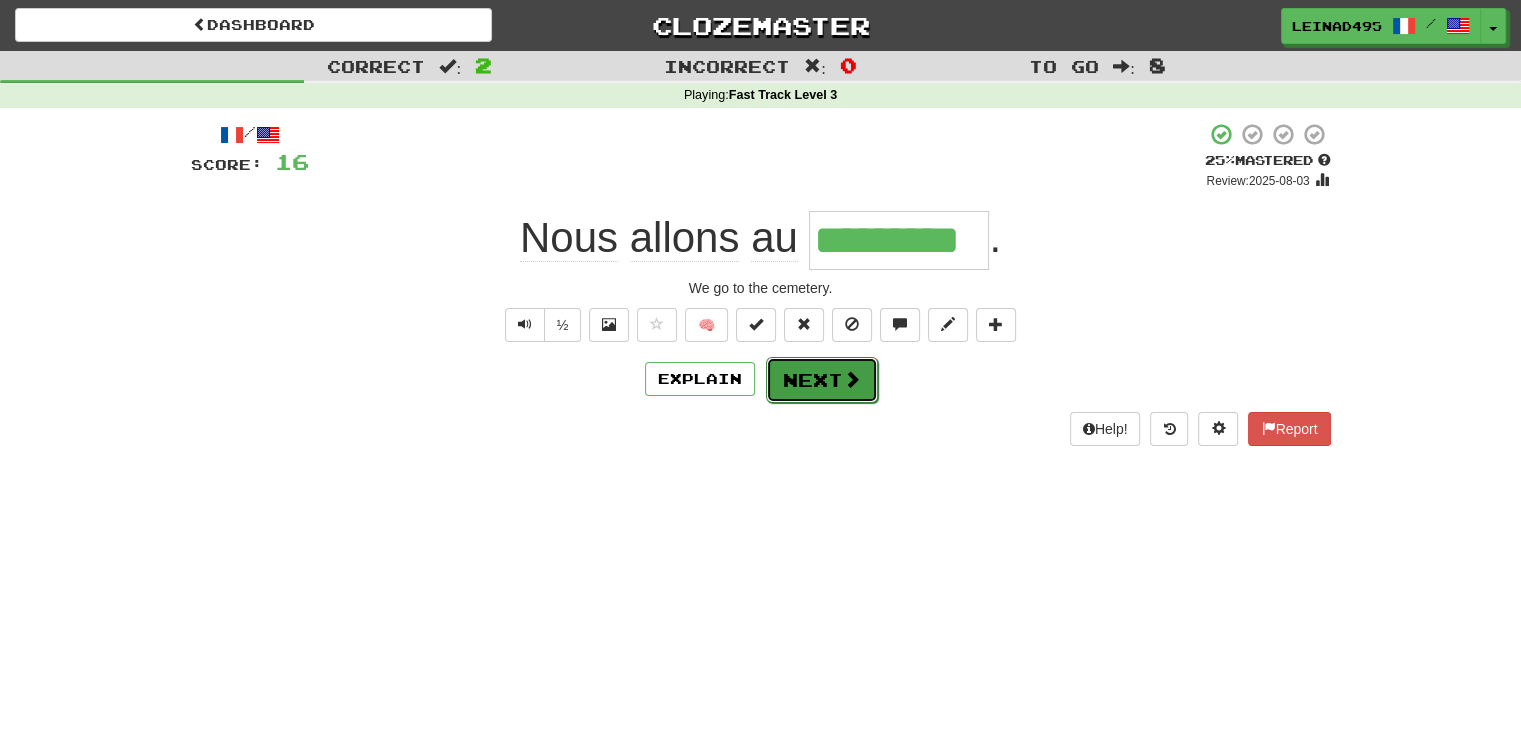 click on "Next" at bounding box center [822, 380] 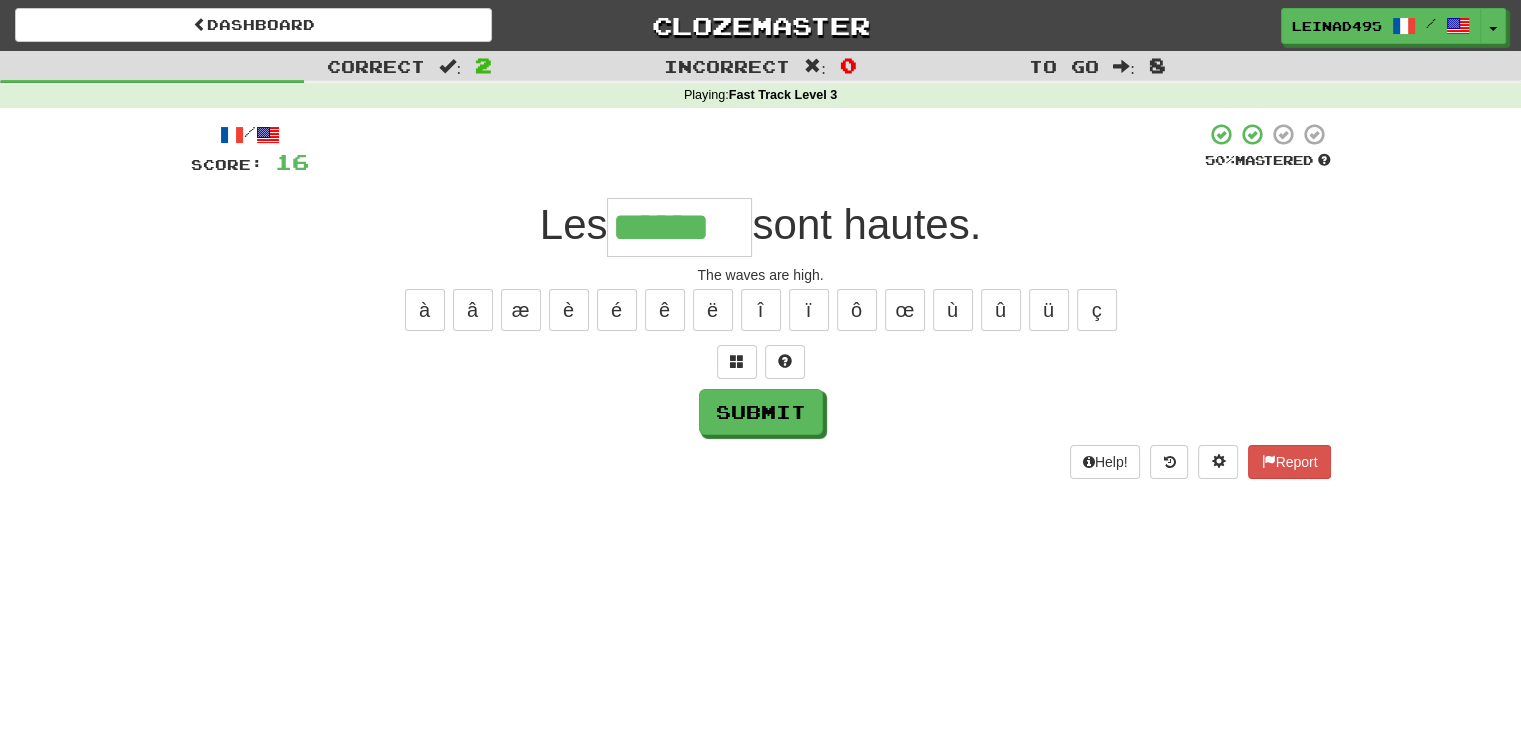 type on "******" 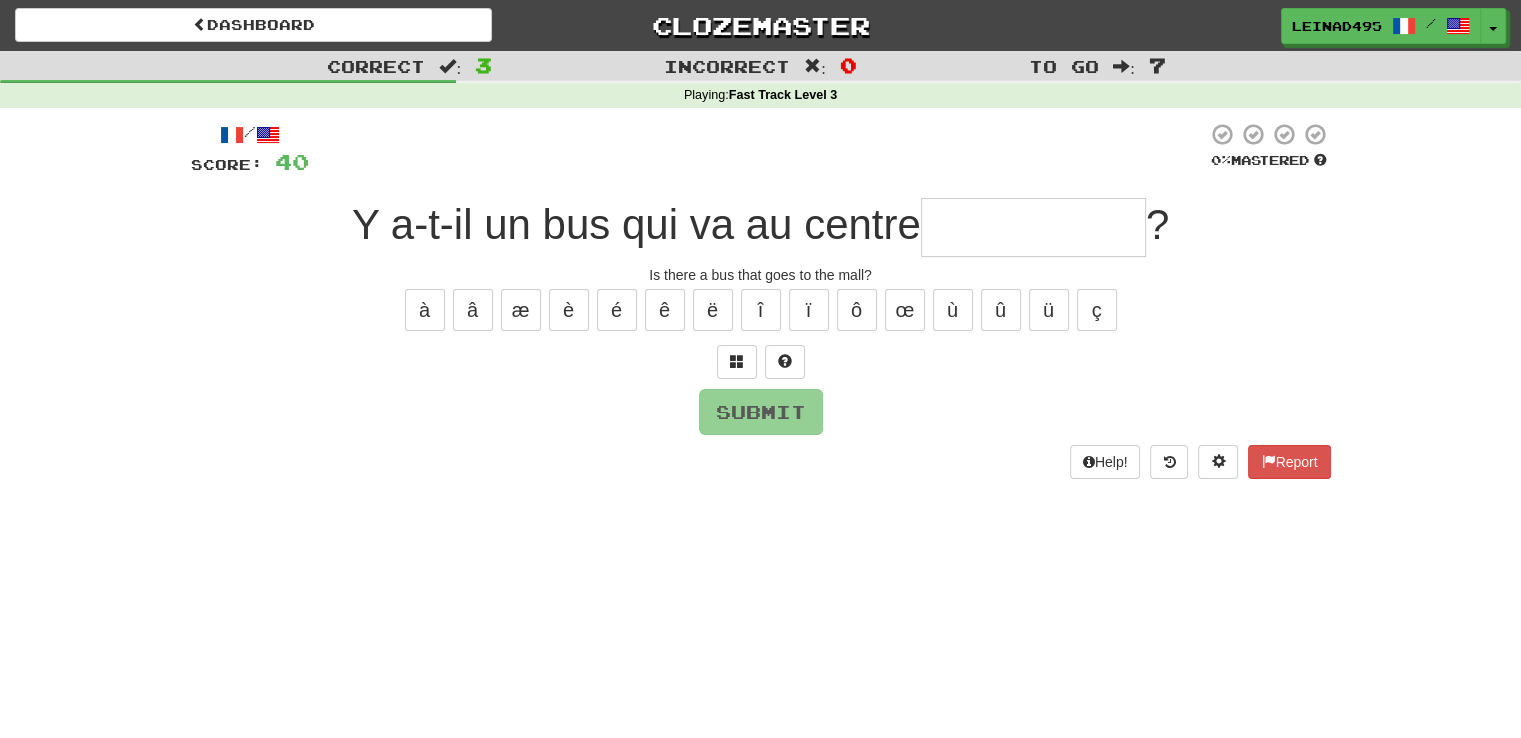 click at bounding box center [761, 362] 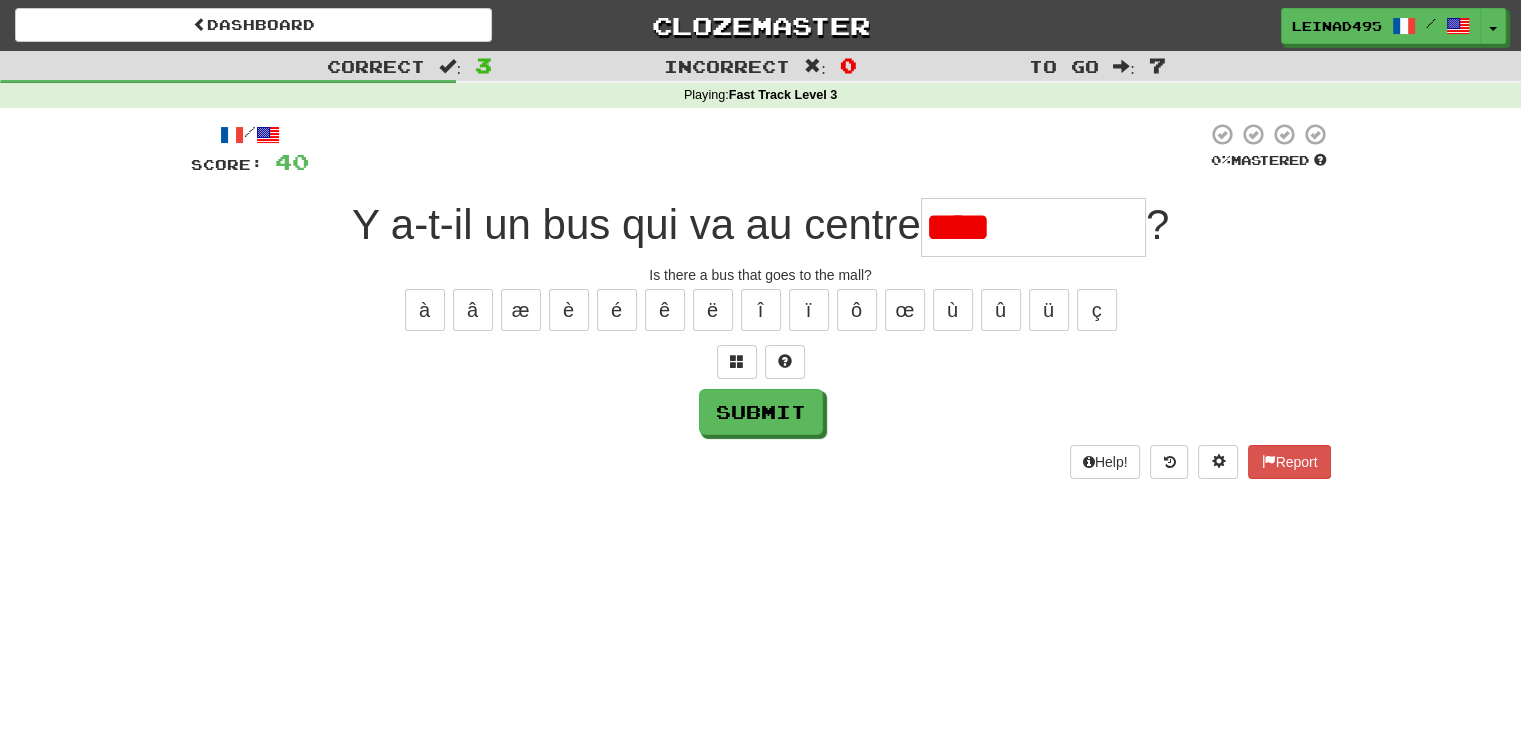 click on "****" at bounding box center [1033, 227] 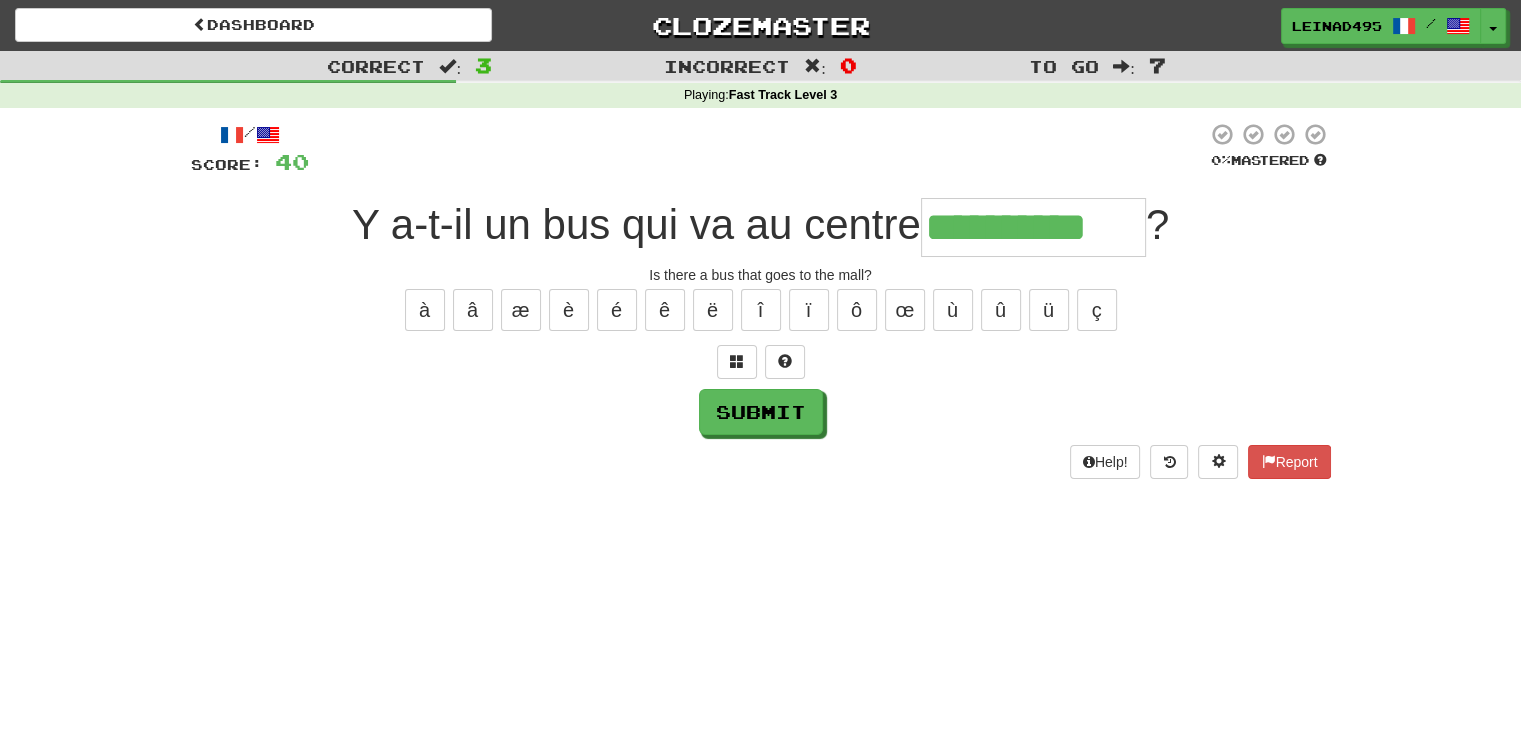 type on "**********" 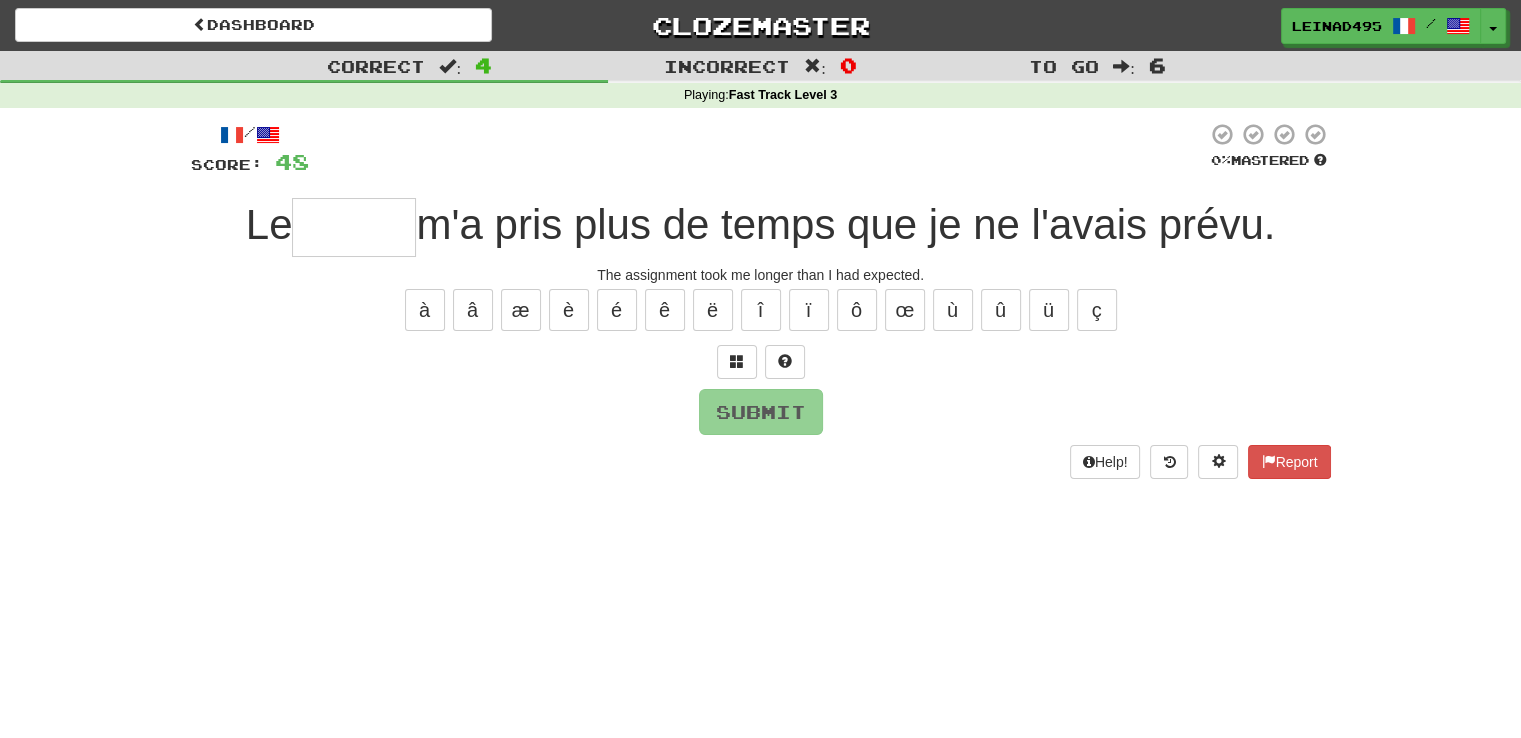 type on "*" 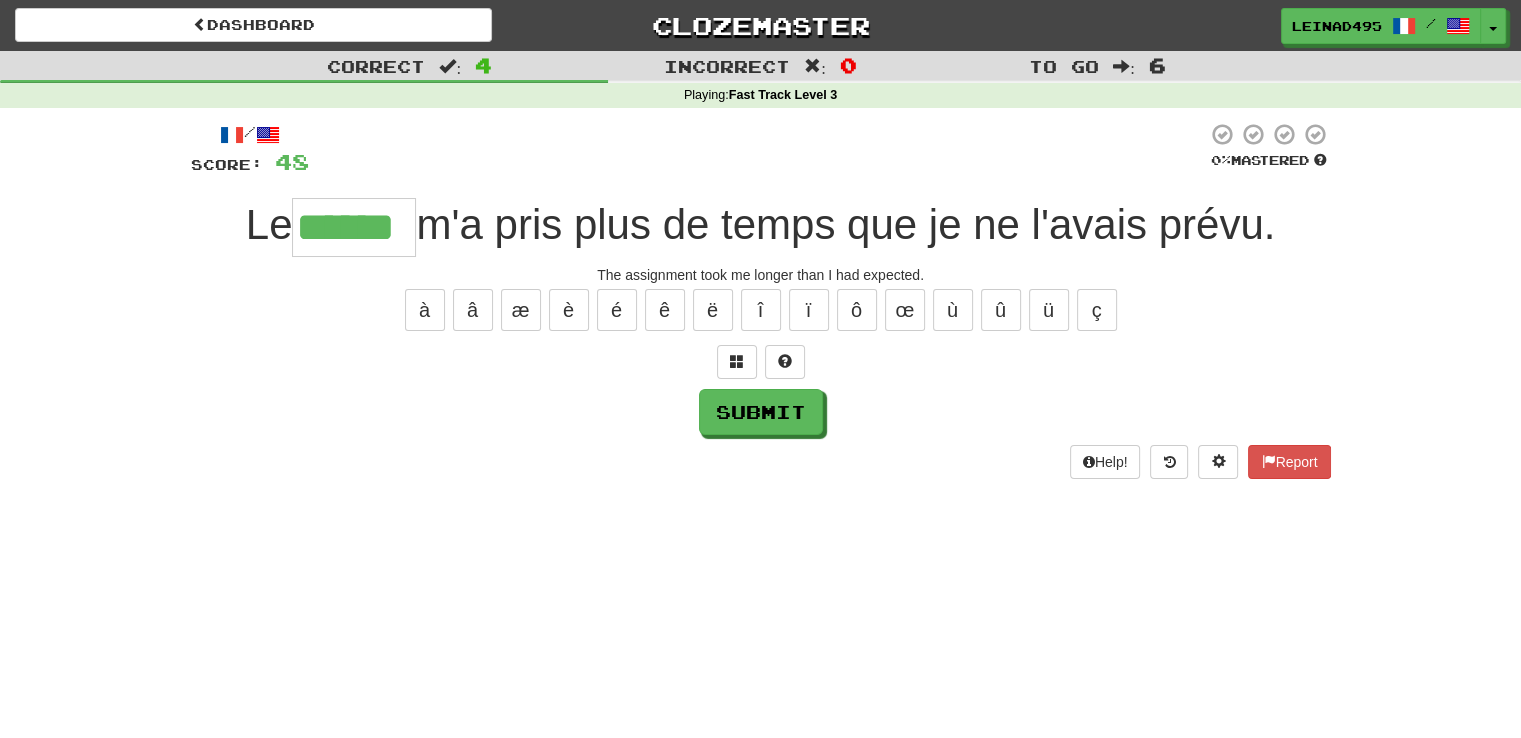 type on "******" 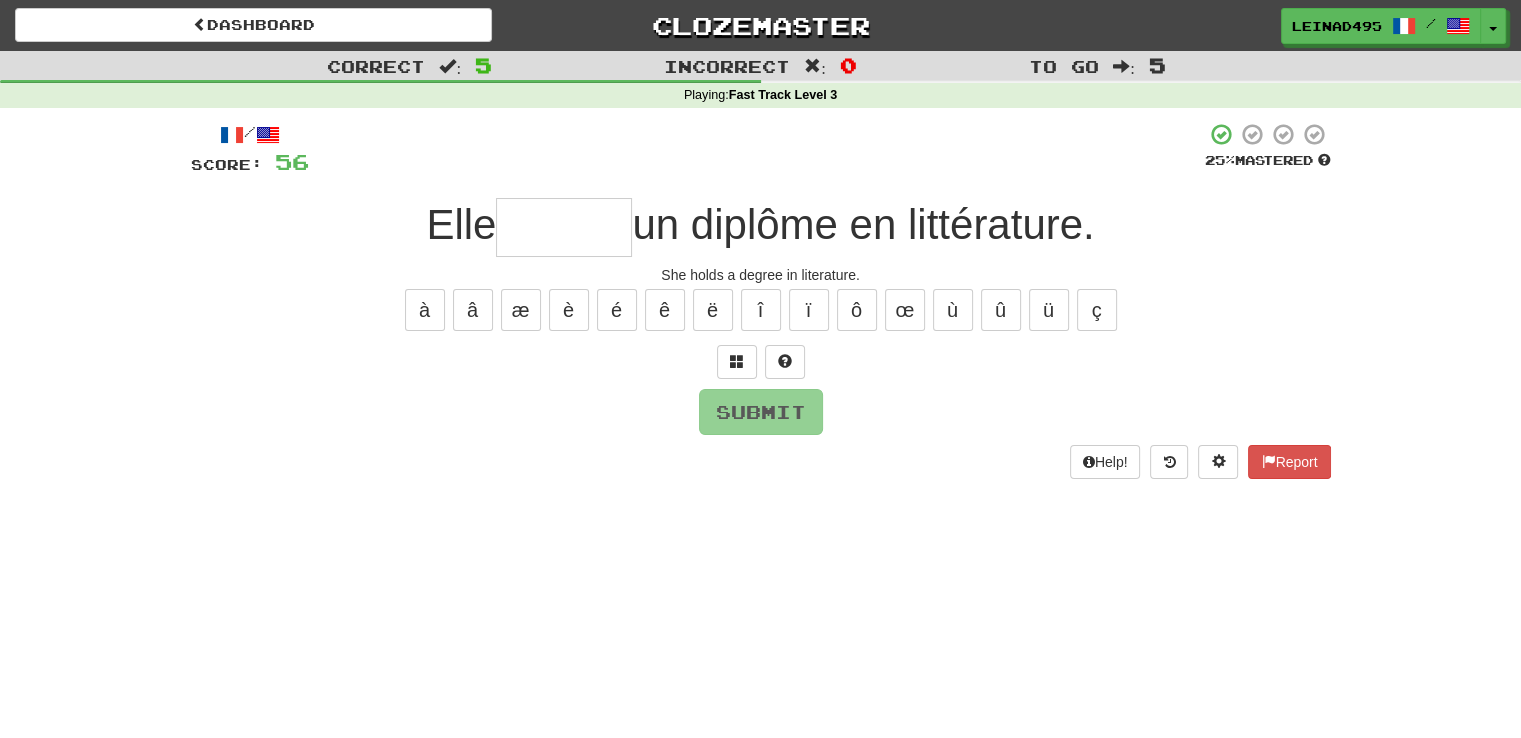 type on "*" 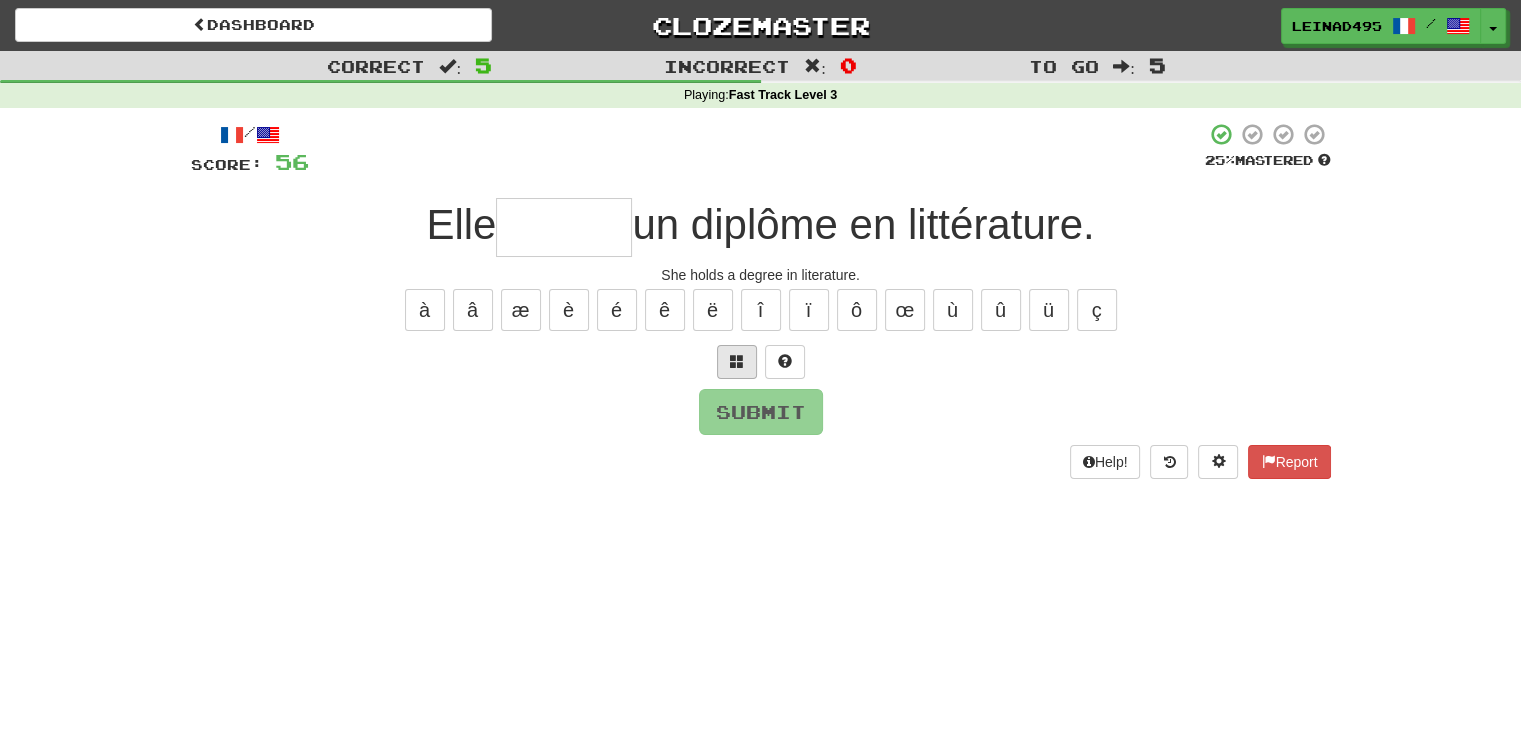 type on "*" 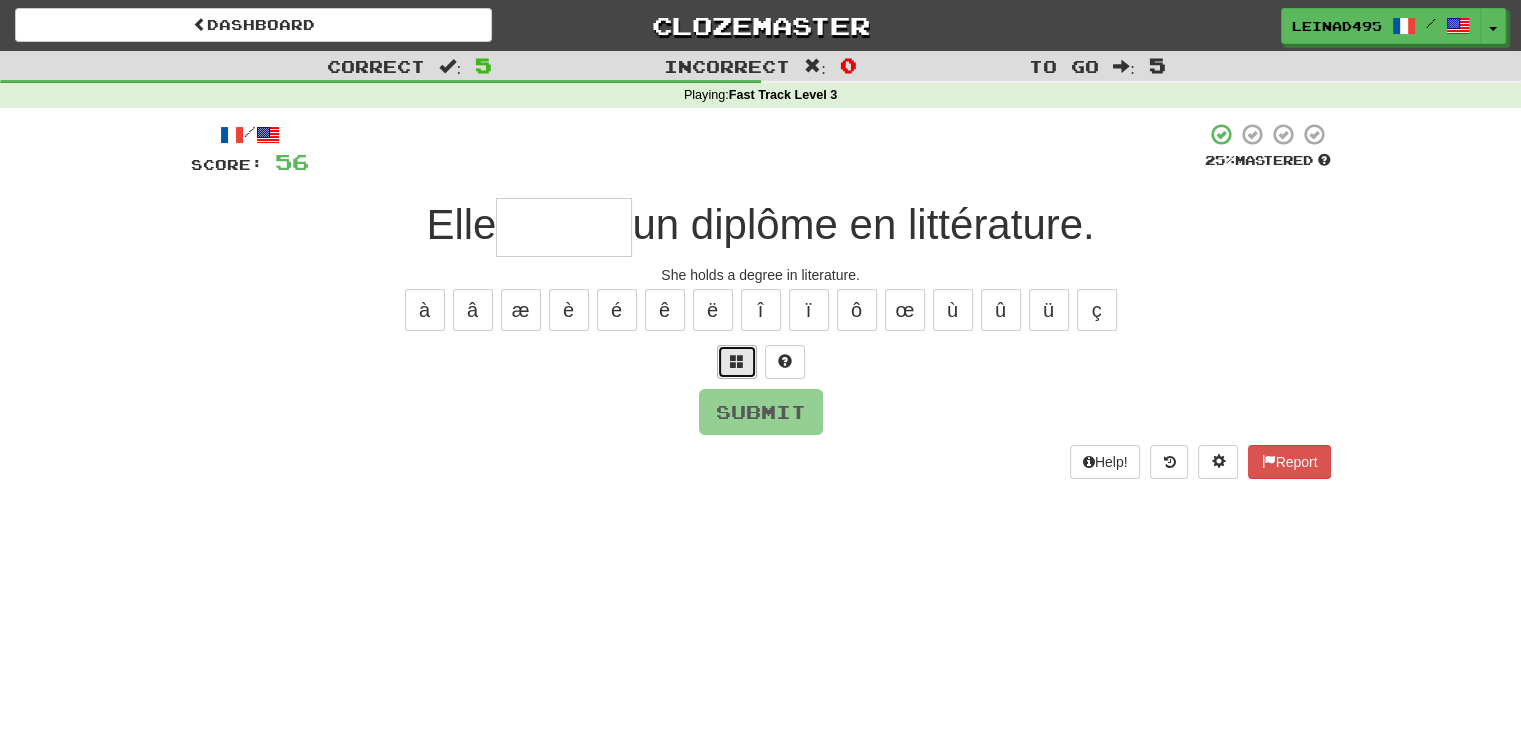 click at bounding box center (737, 361) 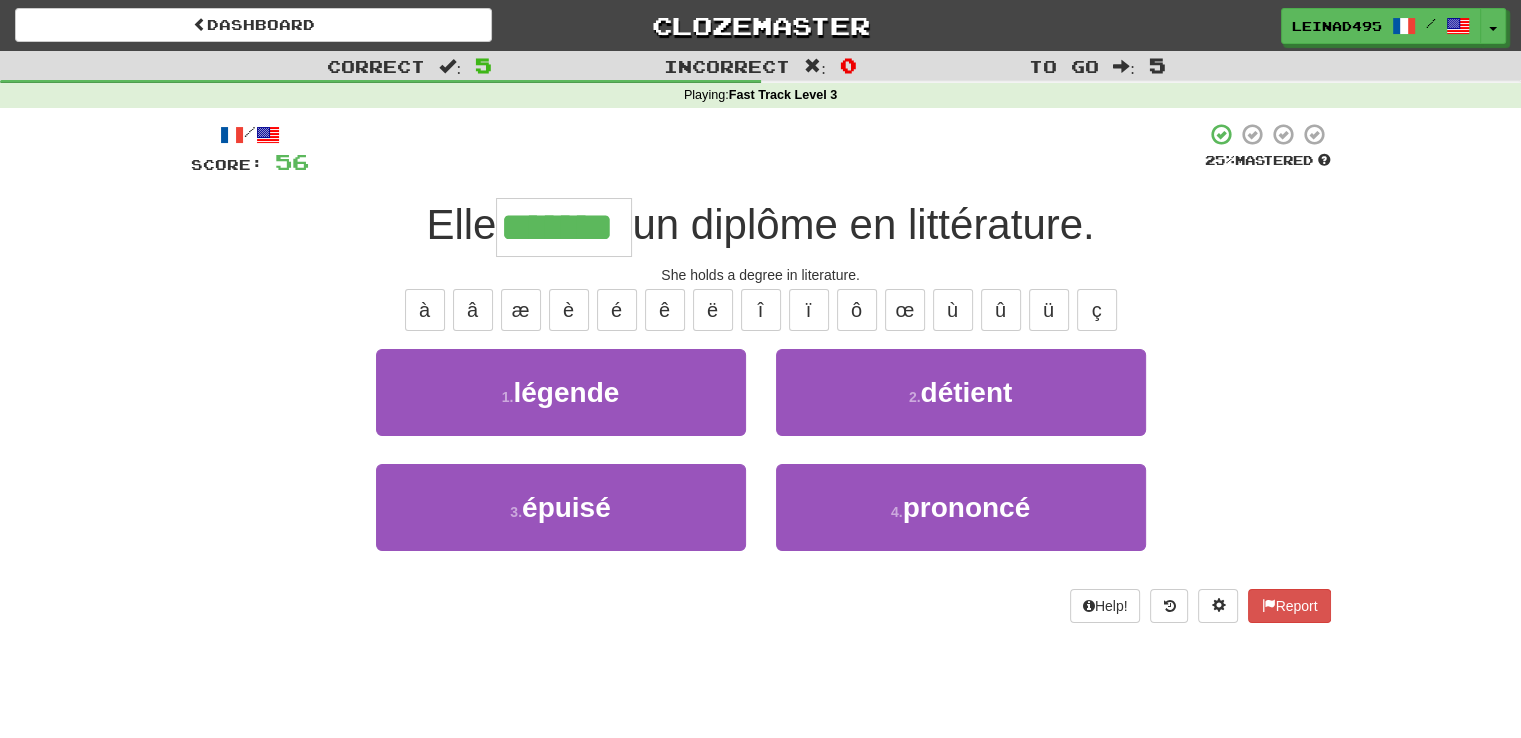 type on "*******" 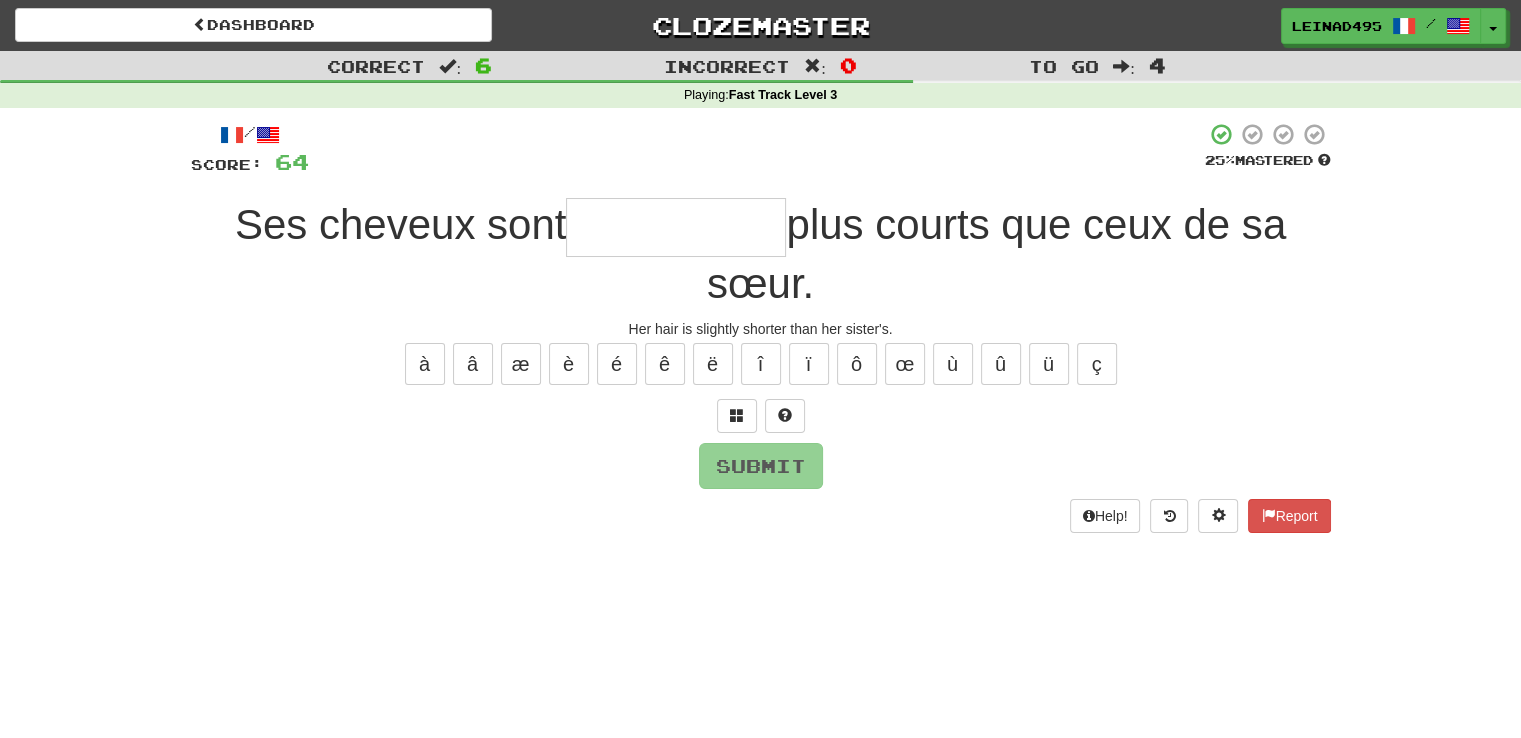 type on "*" 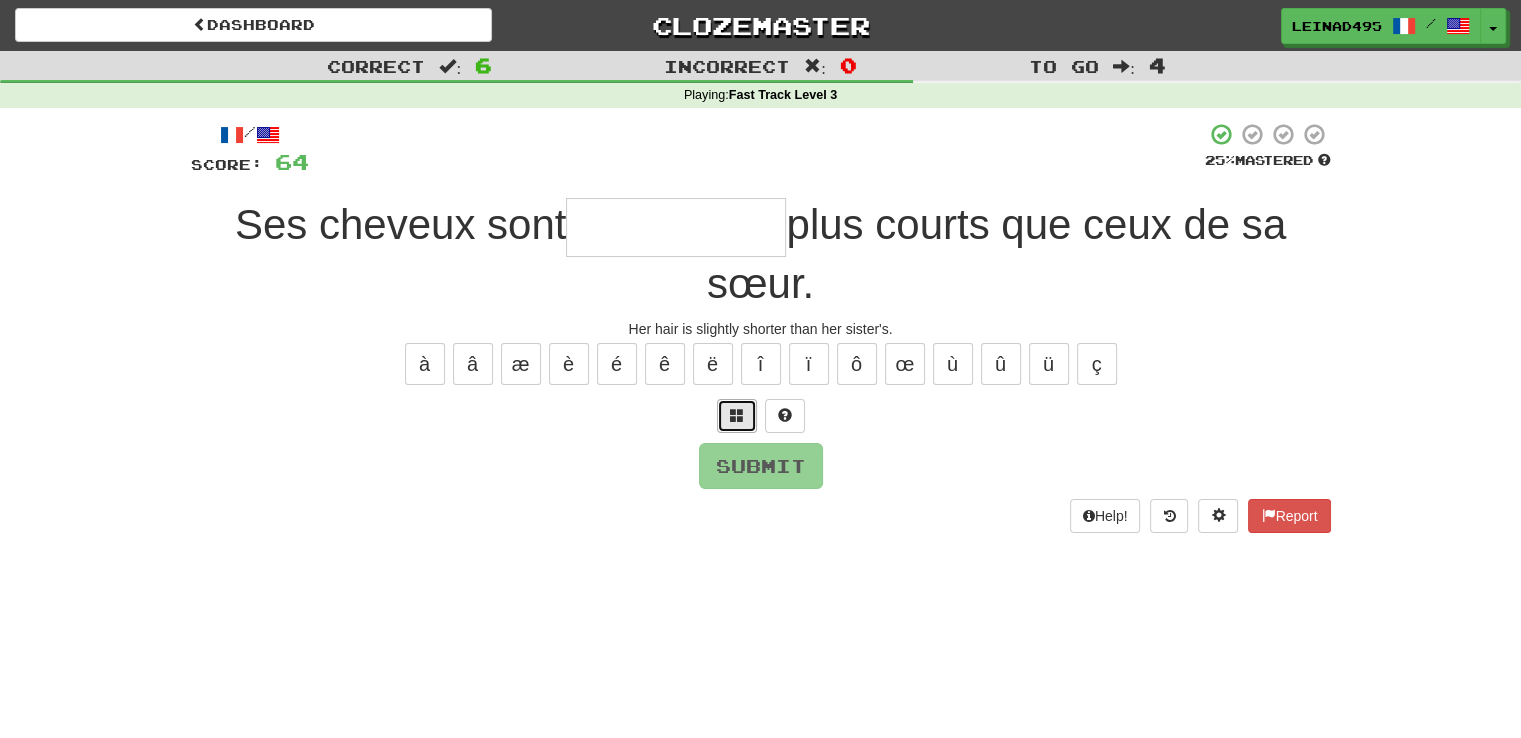 click at bounding box center (737, 416) 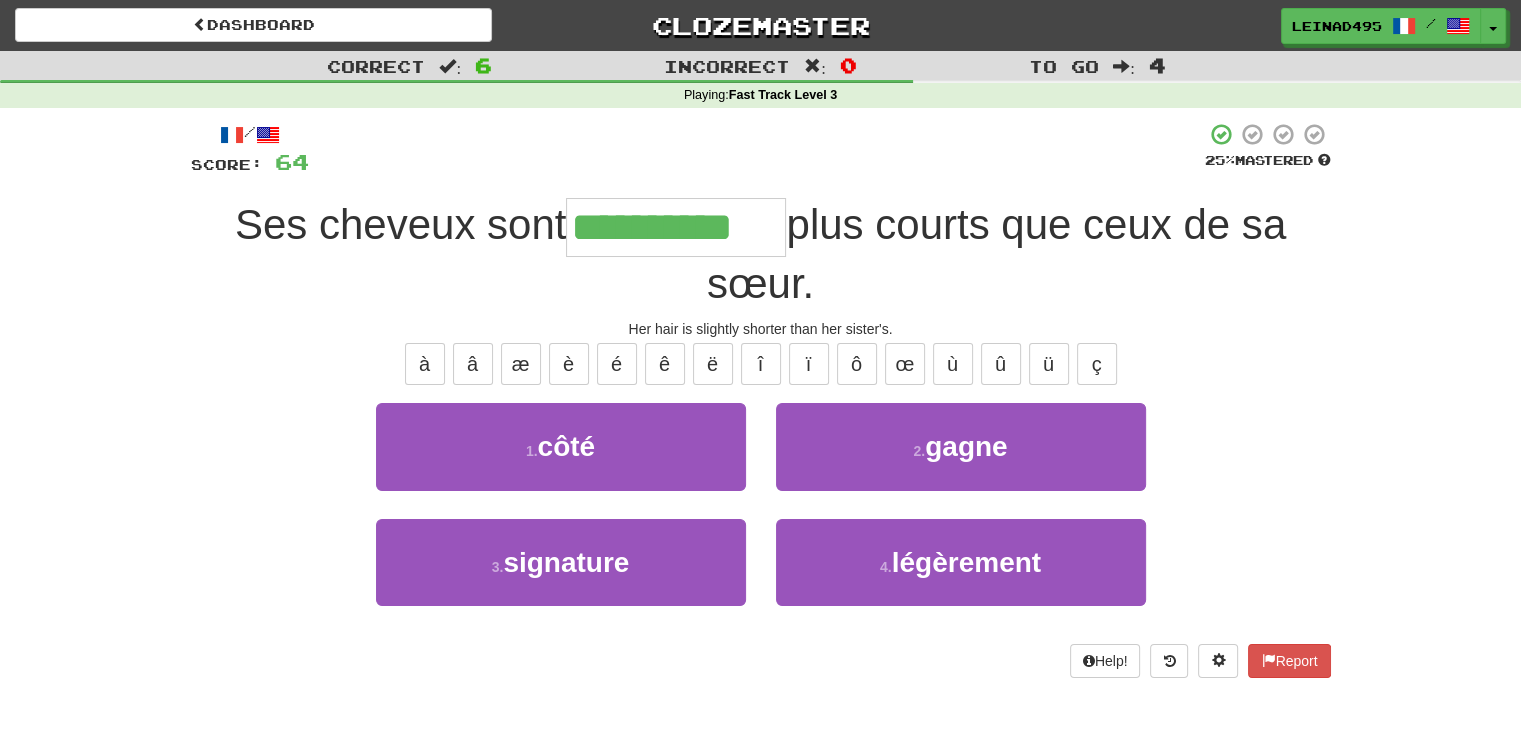 type on "**********" 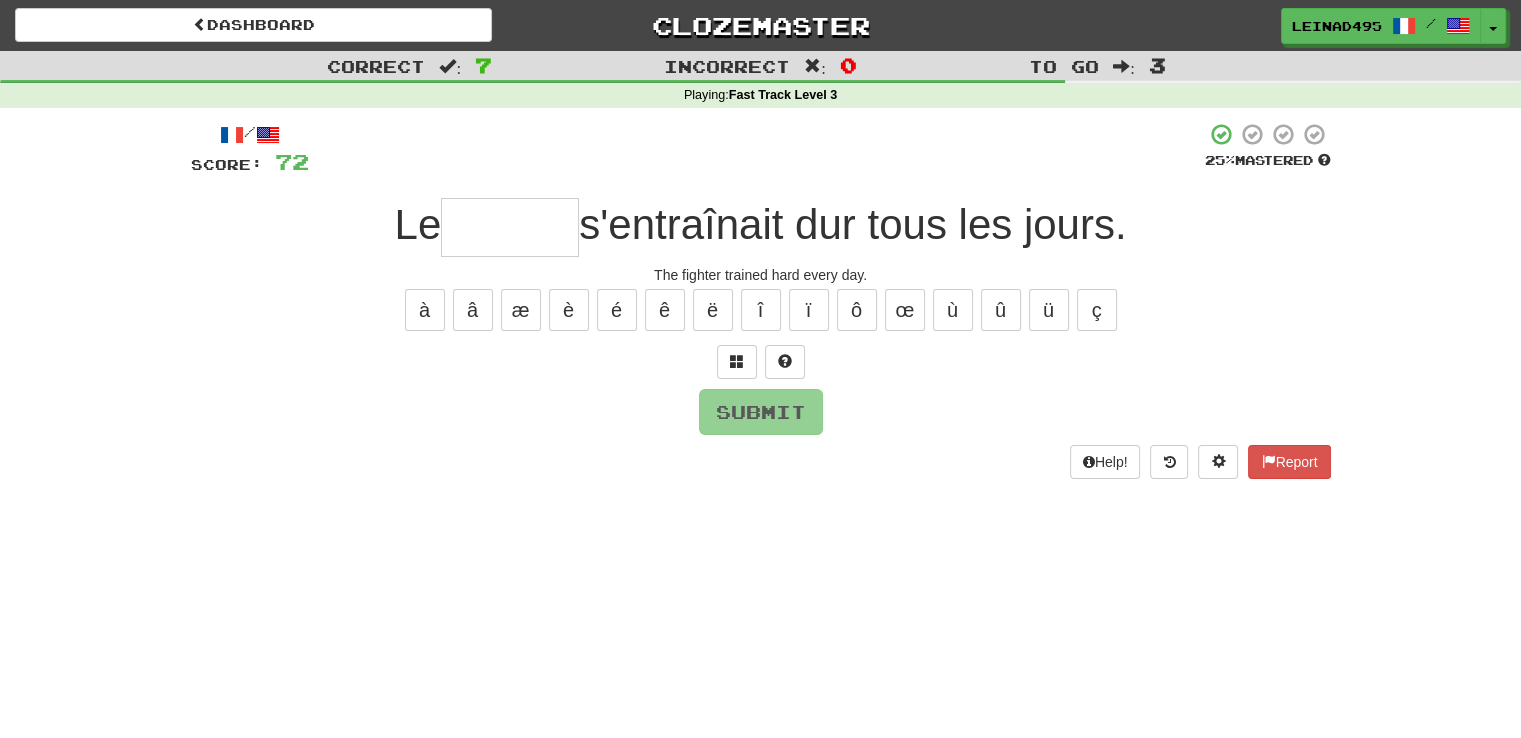 type on "*" 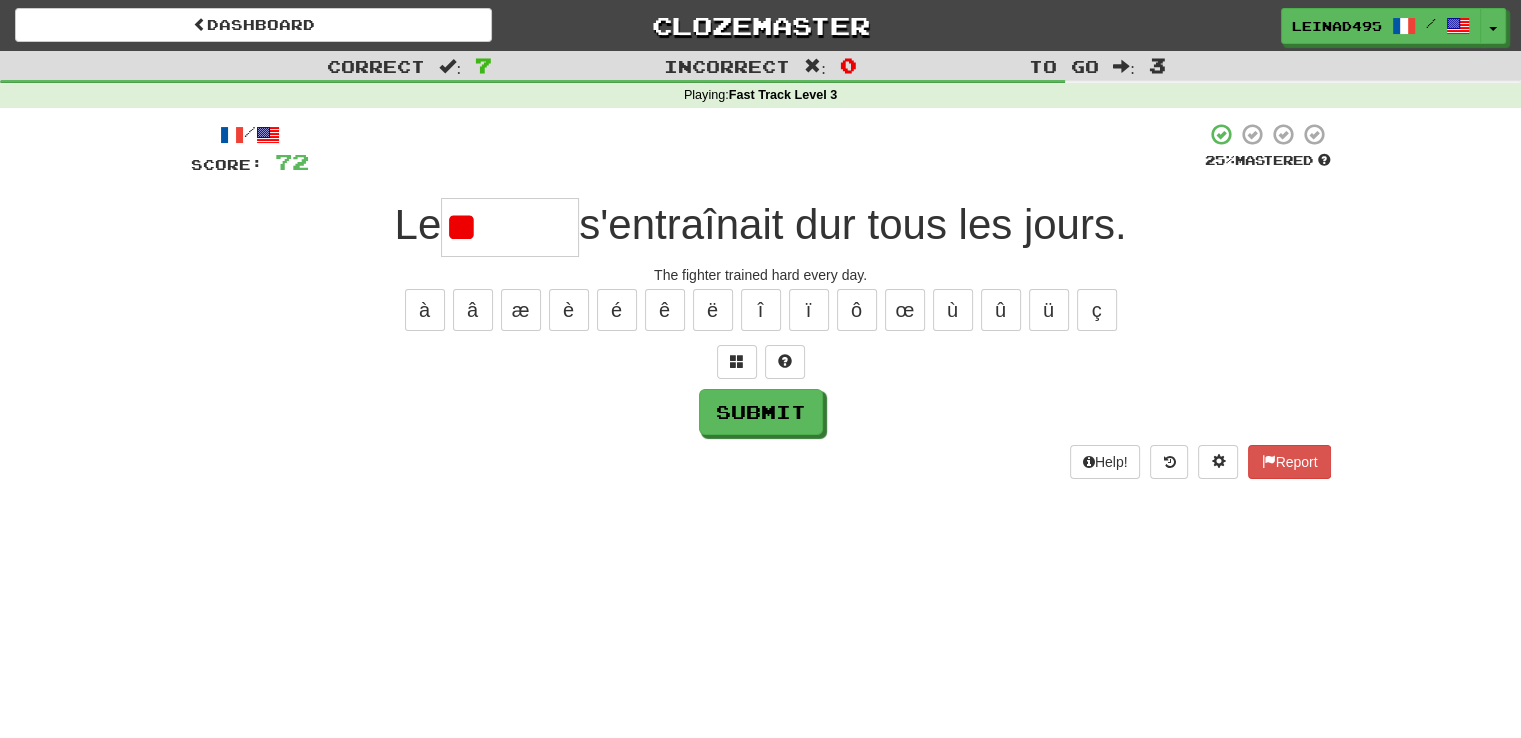 type on "*" 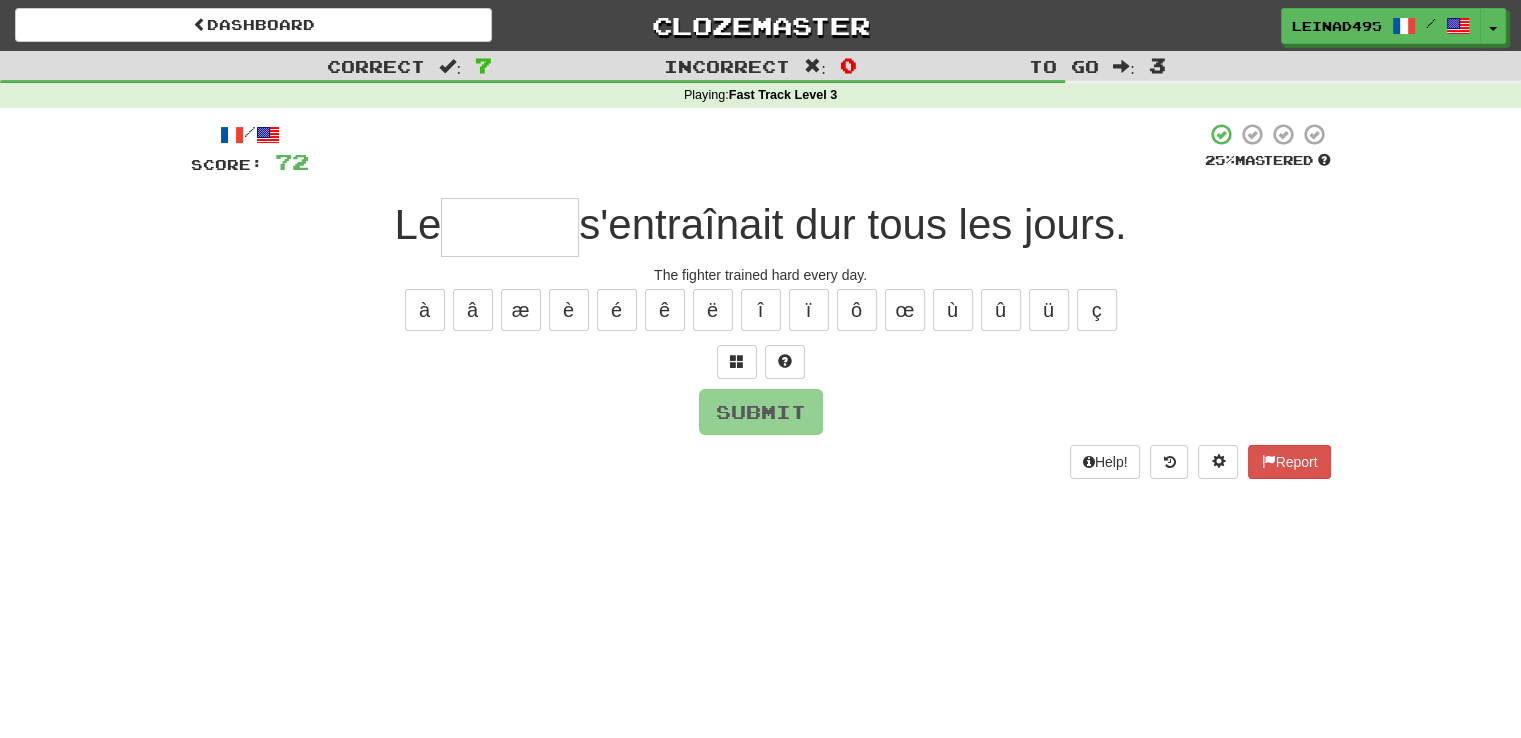 type on "*" 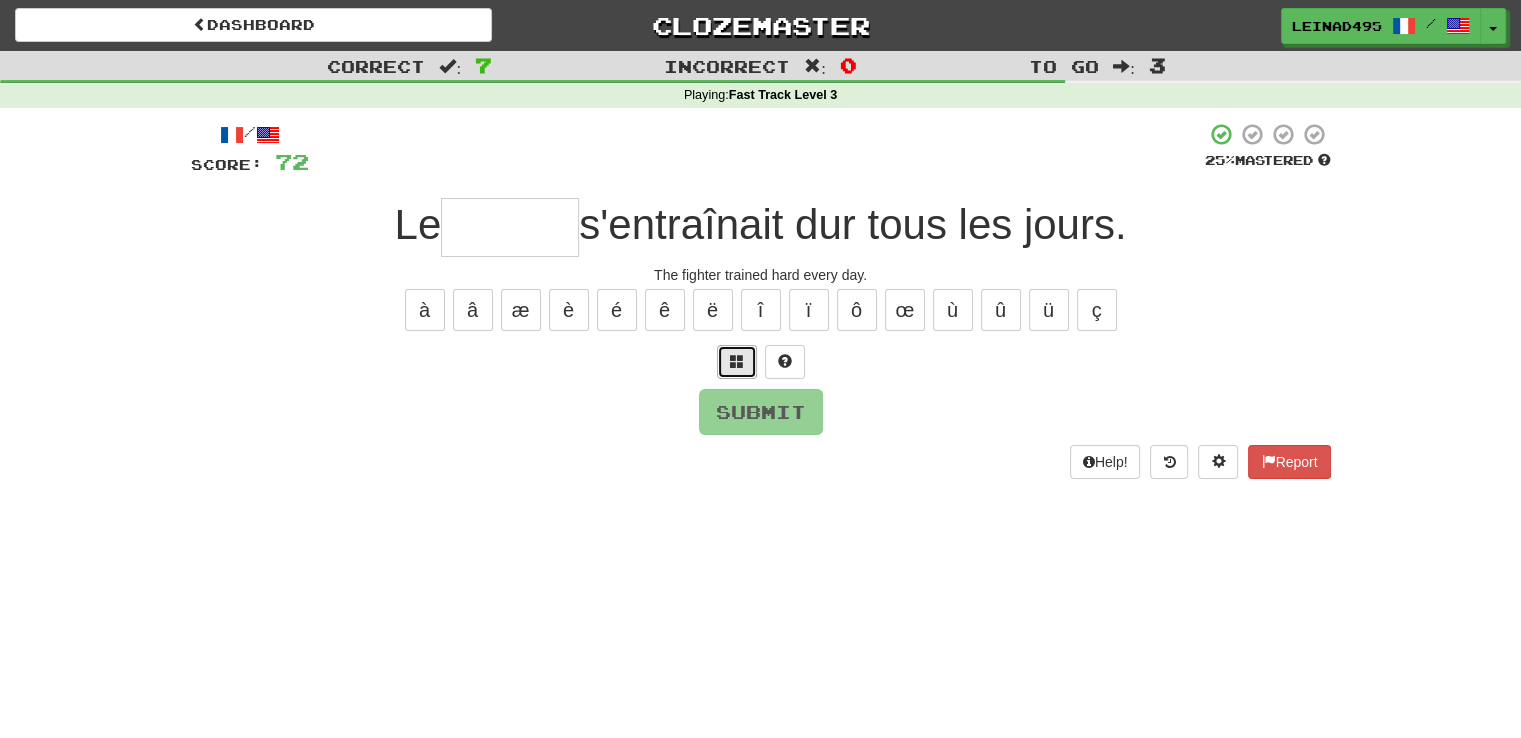 click at bounding box center (737, 361) 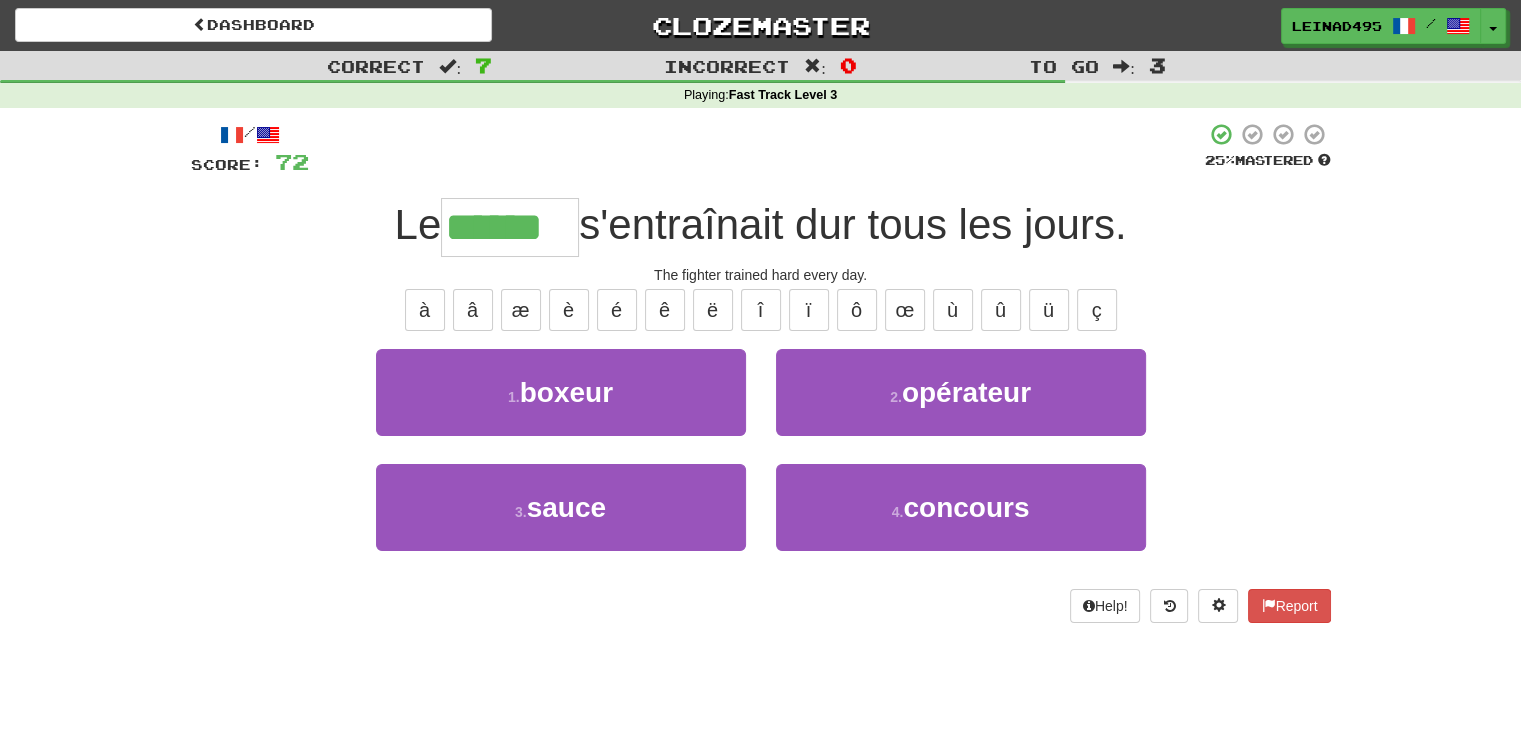 type on "******" 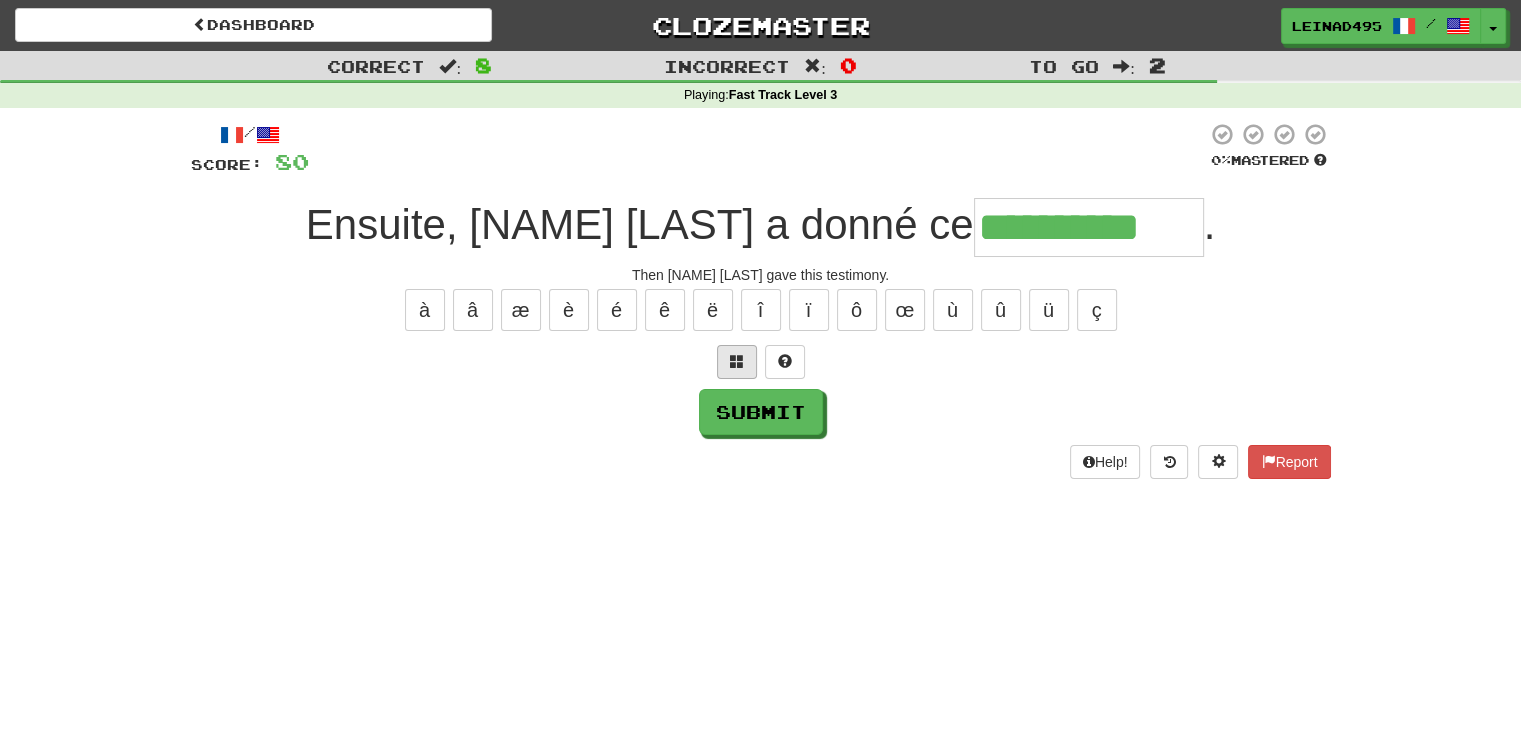 type on "**********" 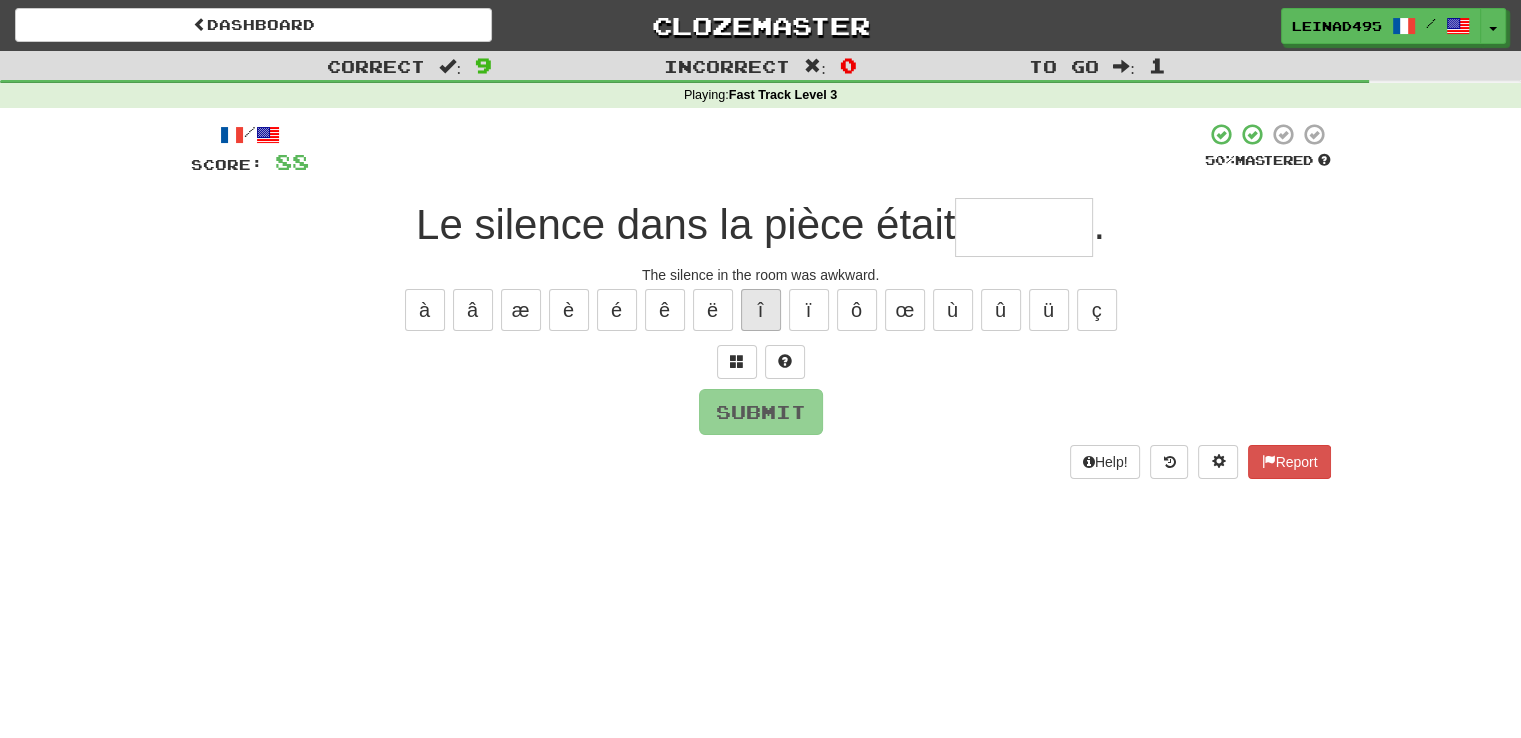 type on "*" 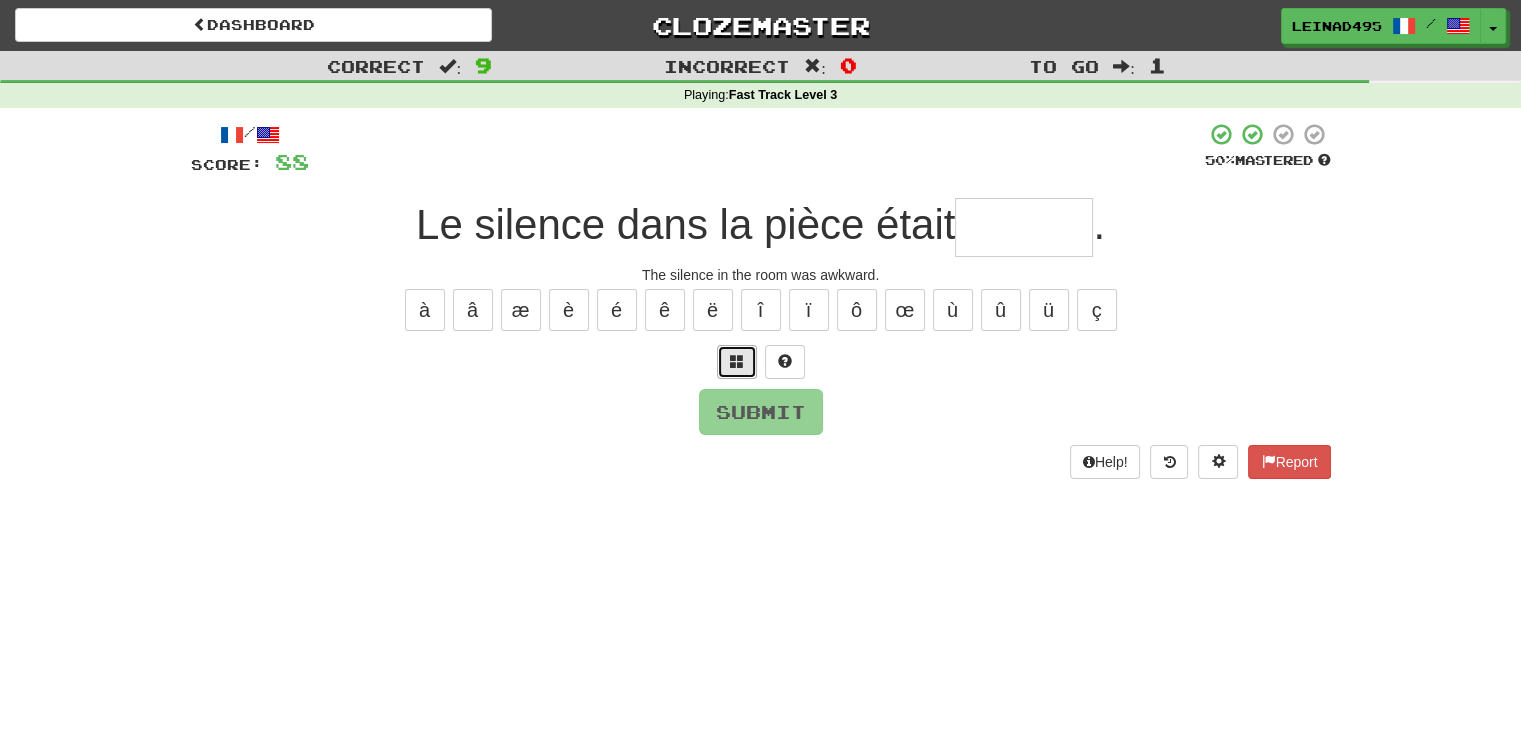 click at bounding box center [737, 362] 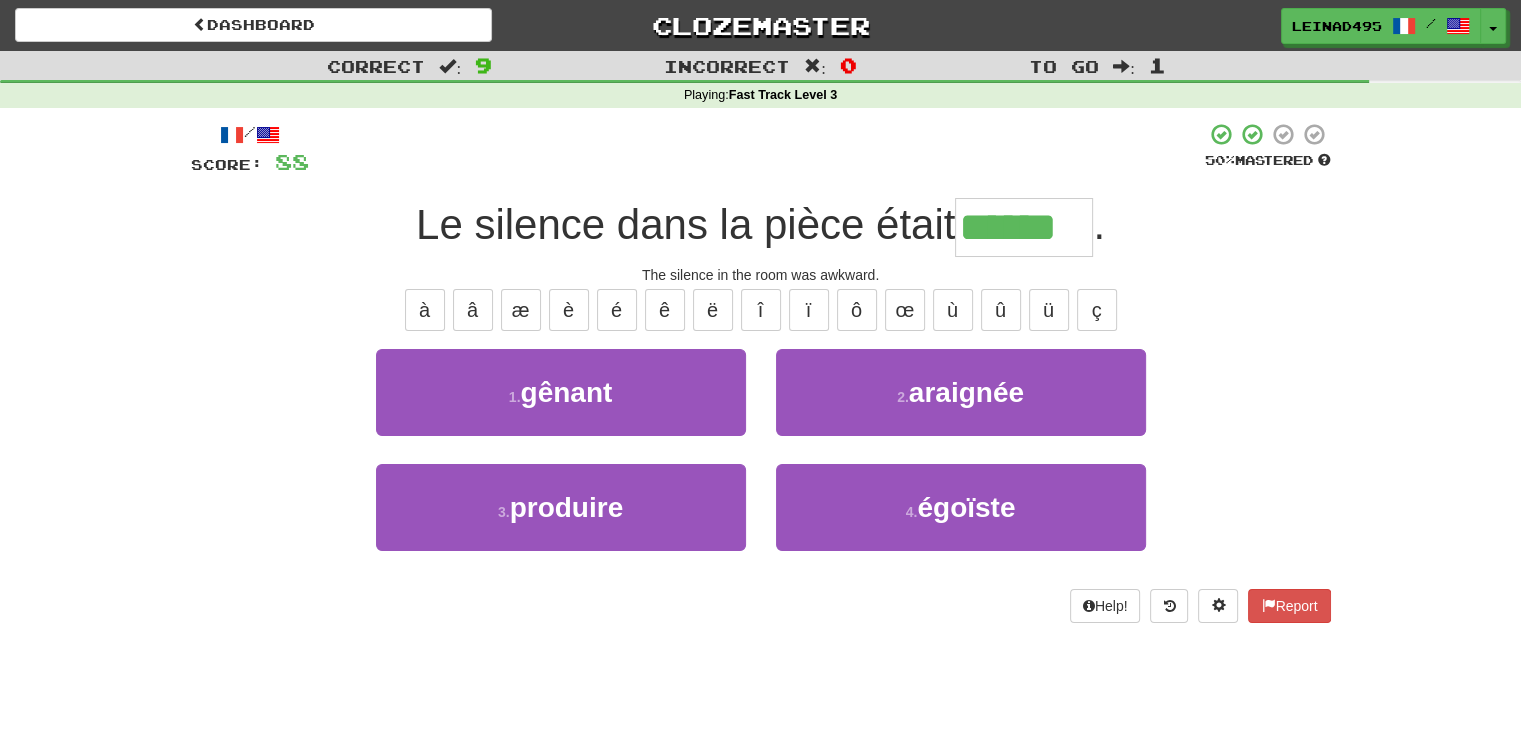 type on "******" 